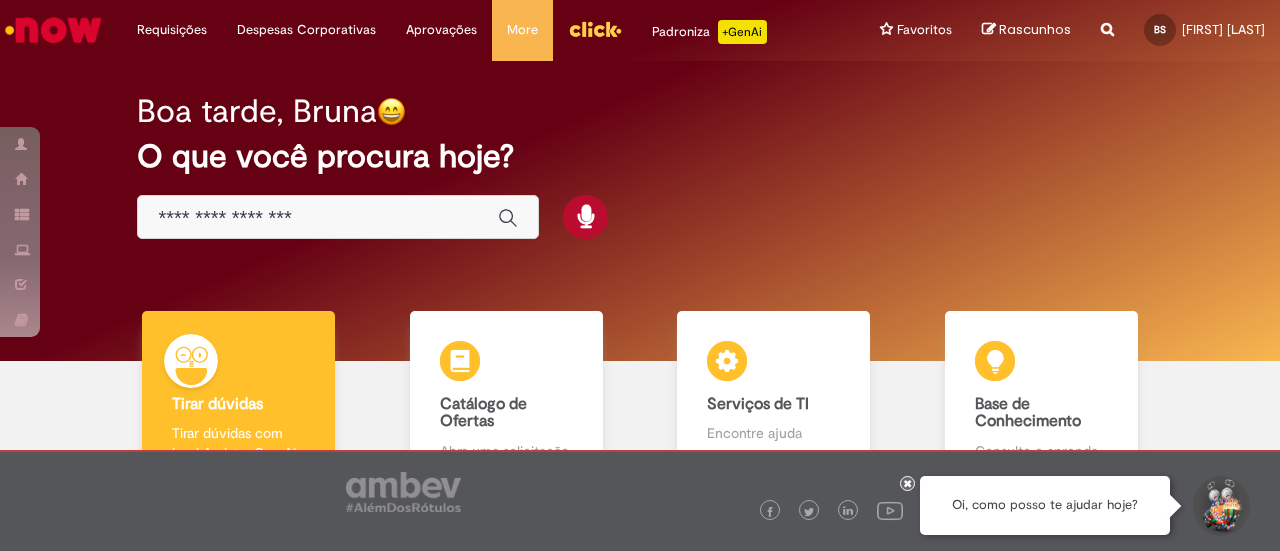 scroll, scrollTop: 0, scrollLeft: 0, axis: both 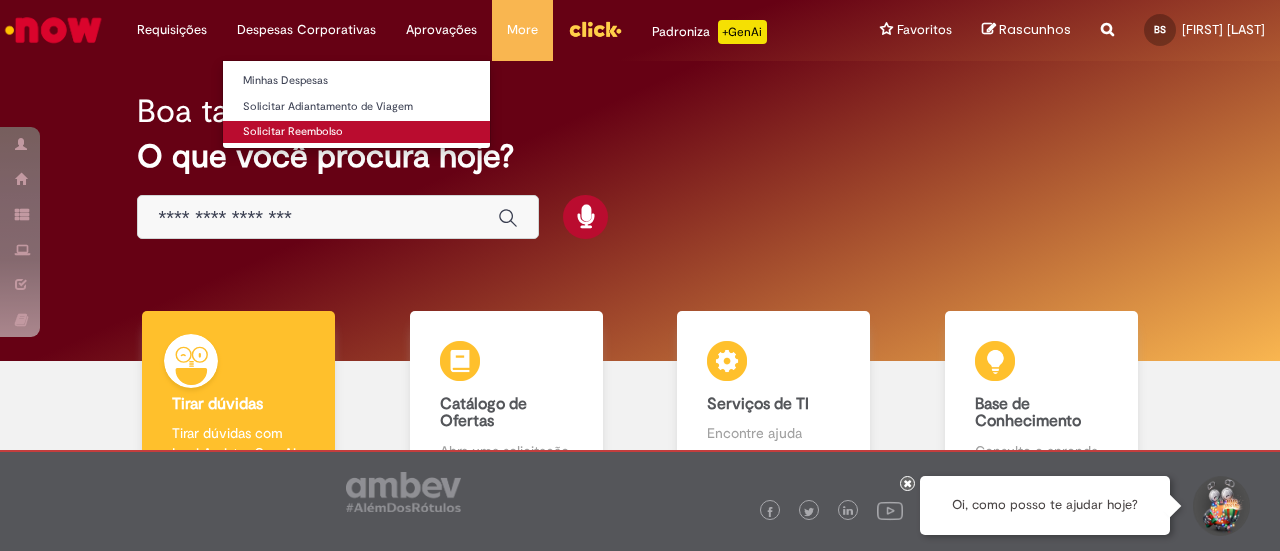 click on "Solicitar Reembolso" at bounding box center [356, 132] 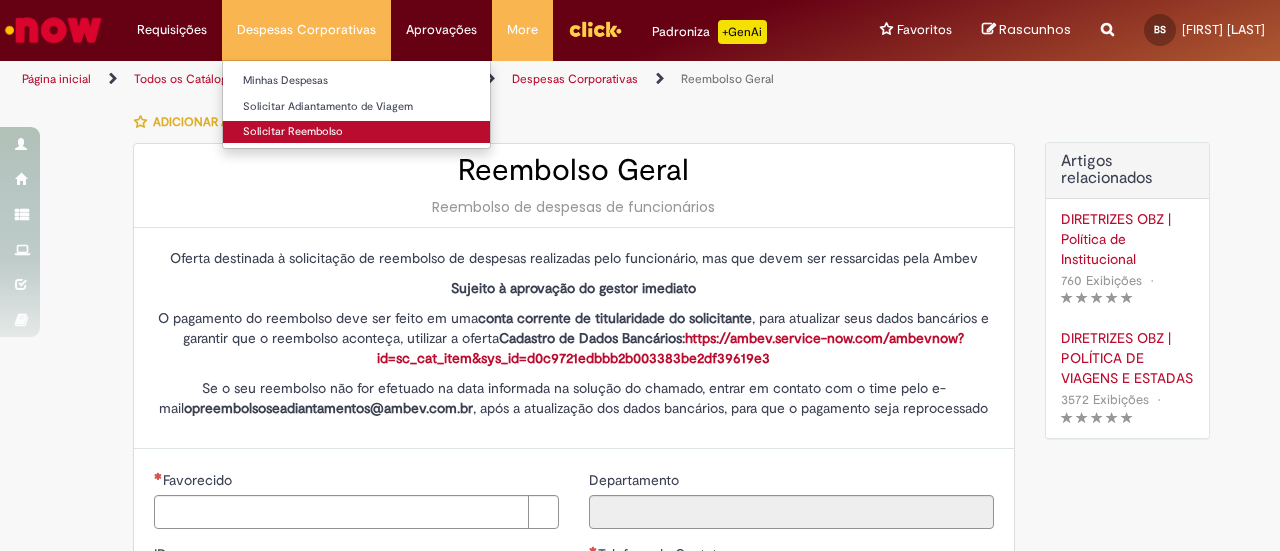 type on "********" 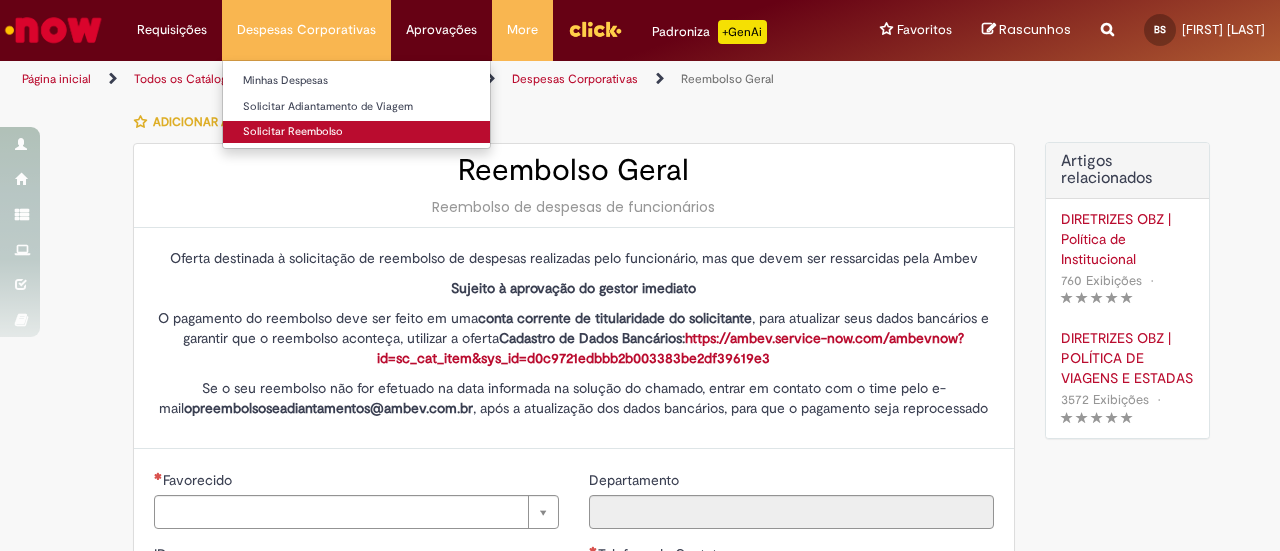 type on "**********" 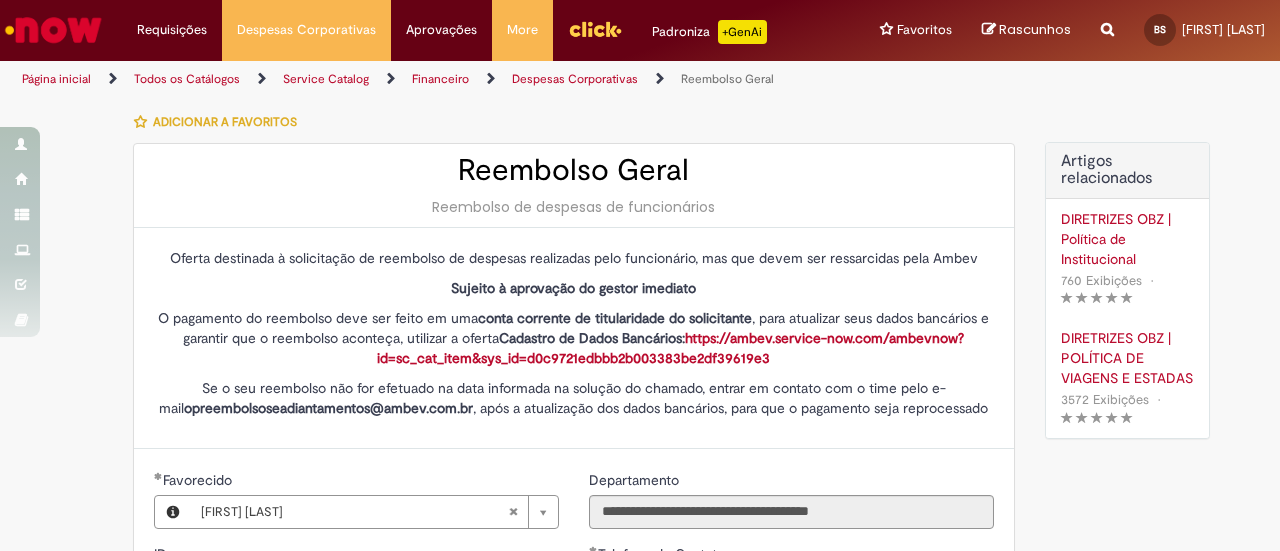 type on "**********" 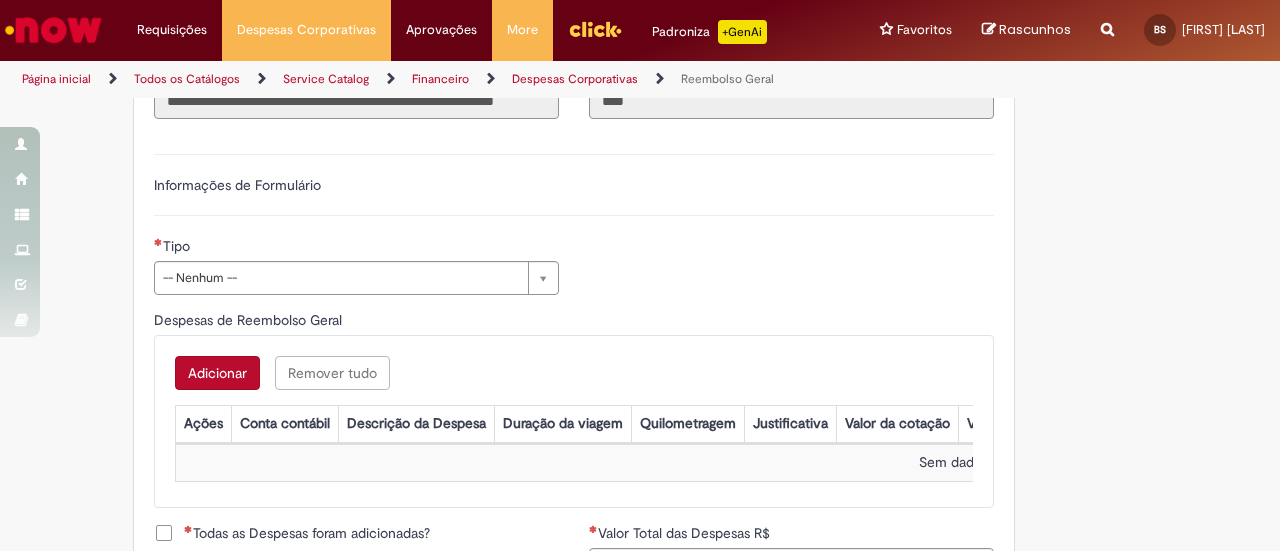 scroll, scrollTop: 640, scrollLeft: 0, axis: vertical 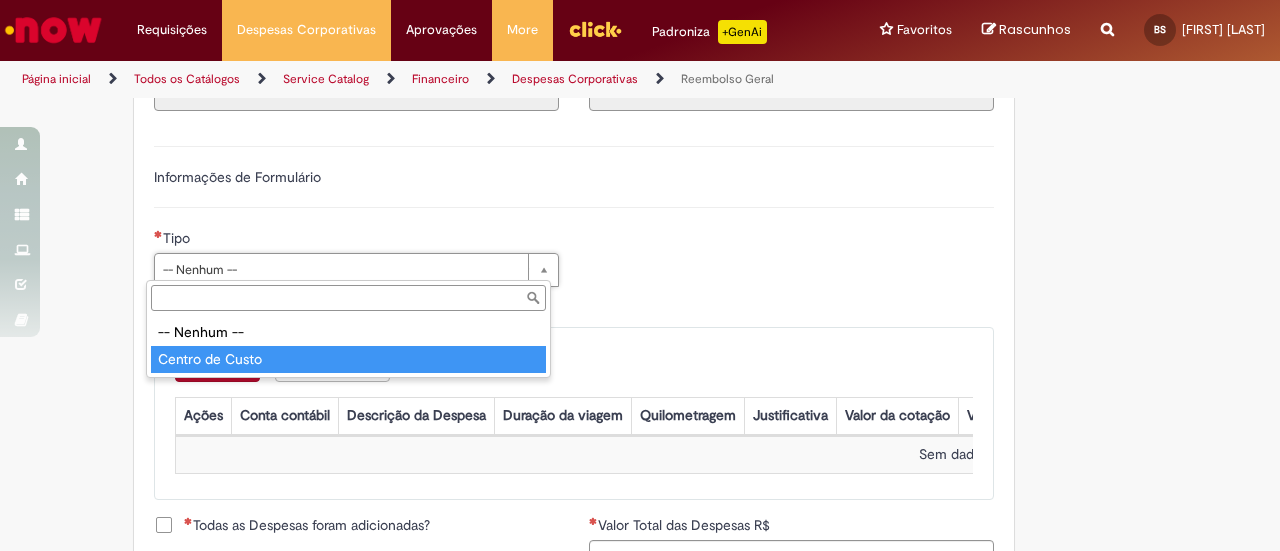 type on "**********" 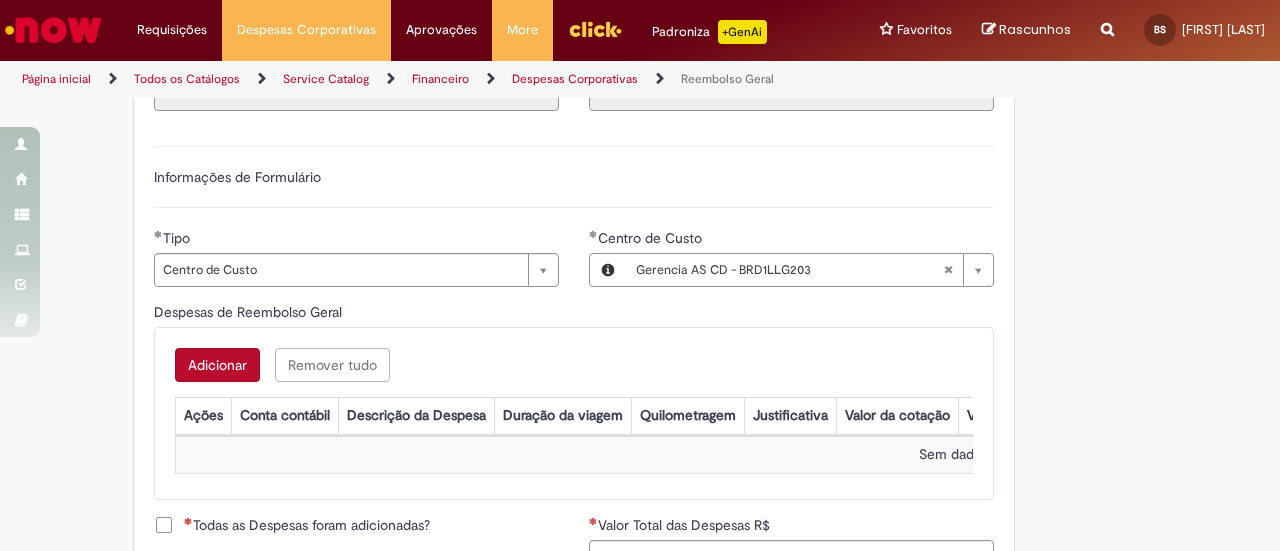 click on "Adicionar" at bounding box center [217, 365] 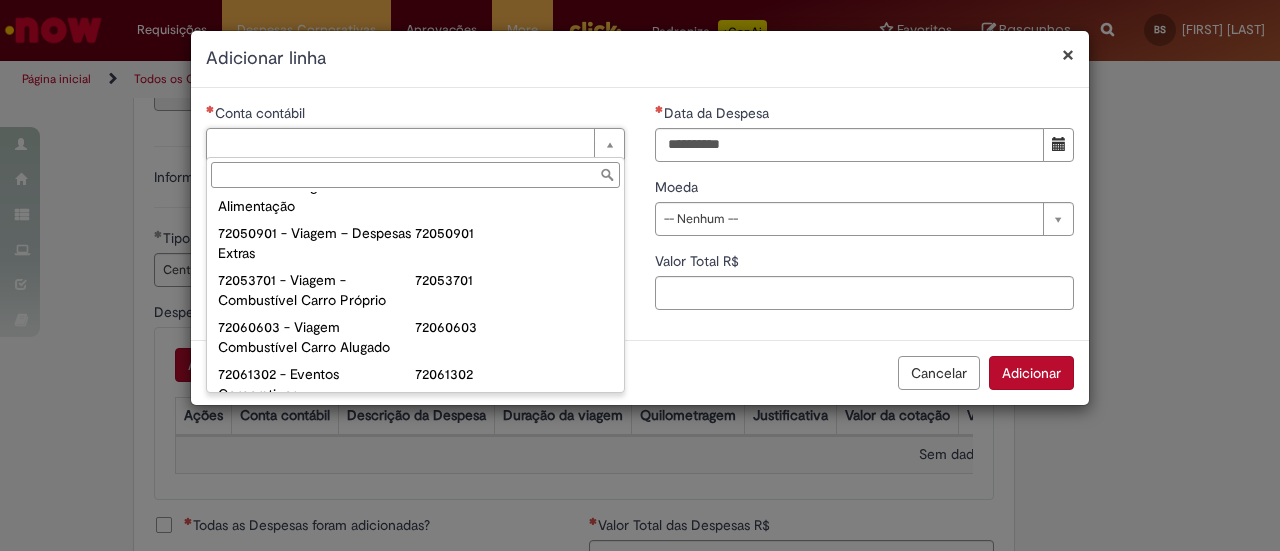 scroll, scrollTop: 1273, scrollLeft: 0, axis: vertical 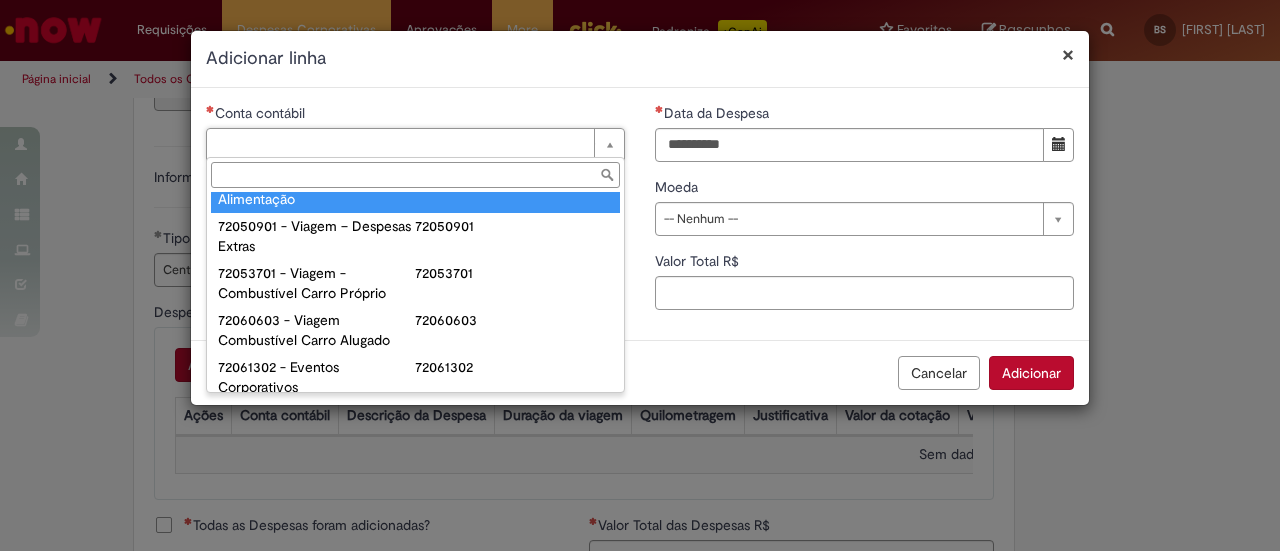 type on "**********" 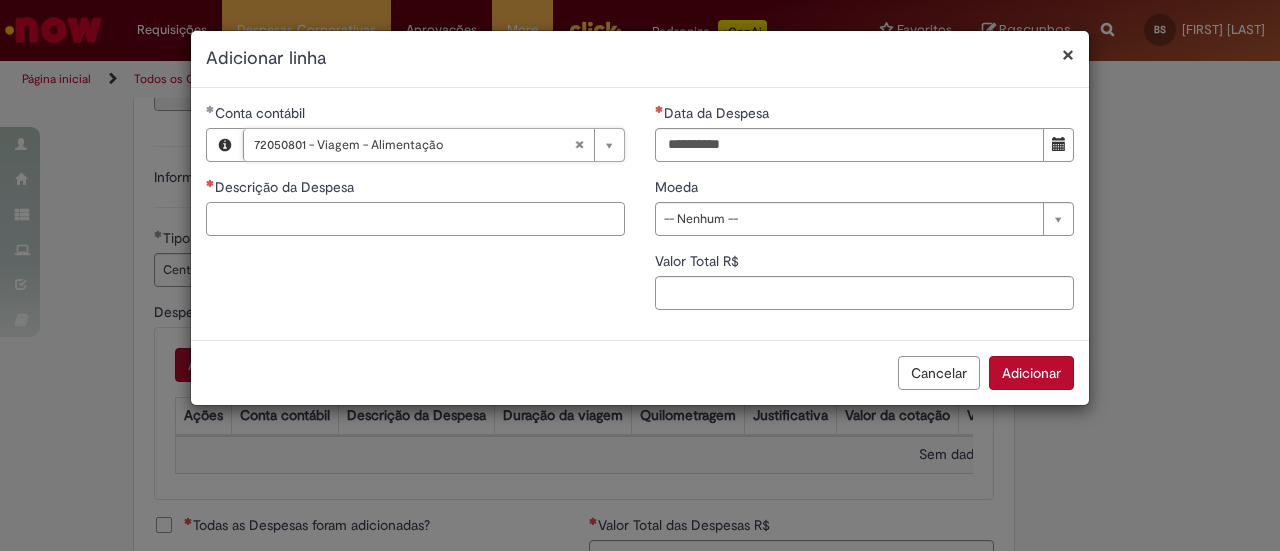 click on "Descrição da Despesa" at bounding box center (415, 219) 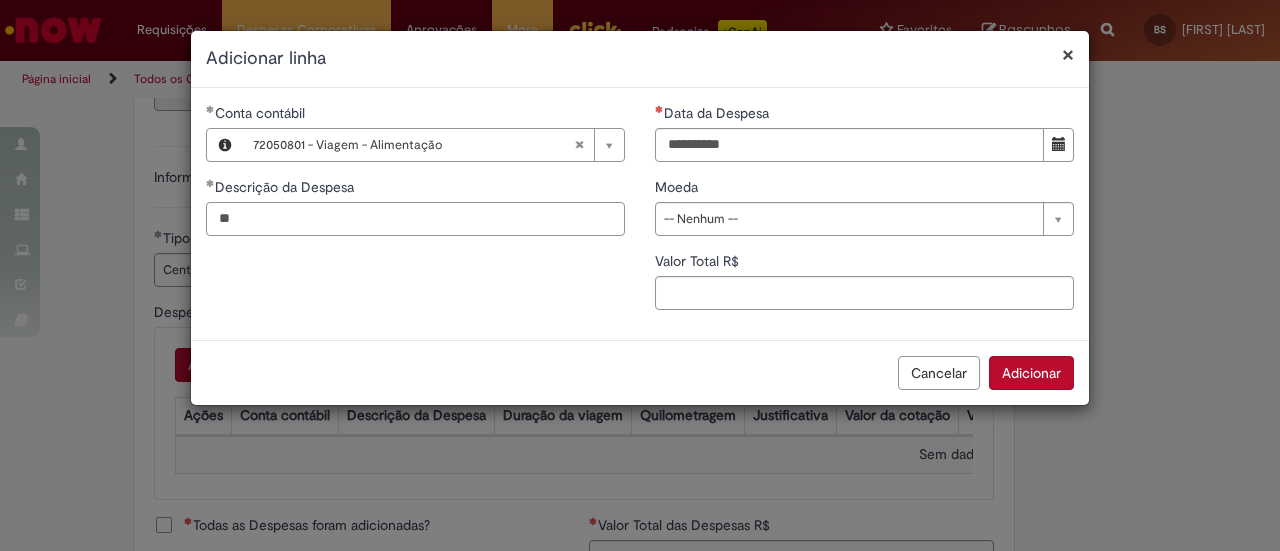 type on "*" 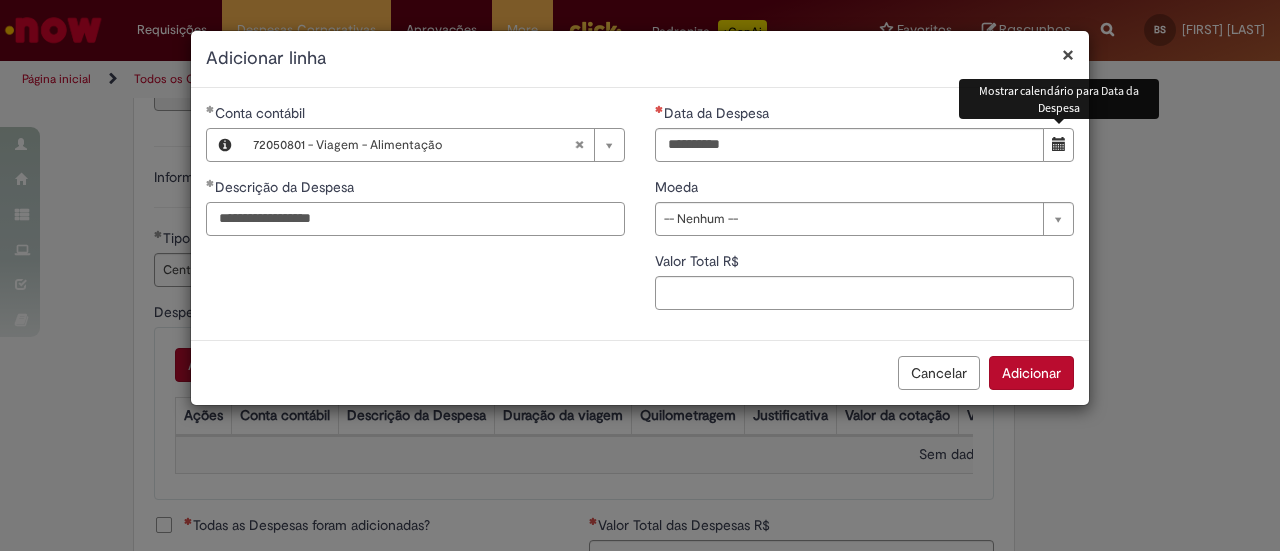 type on "**********" 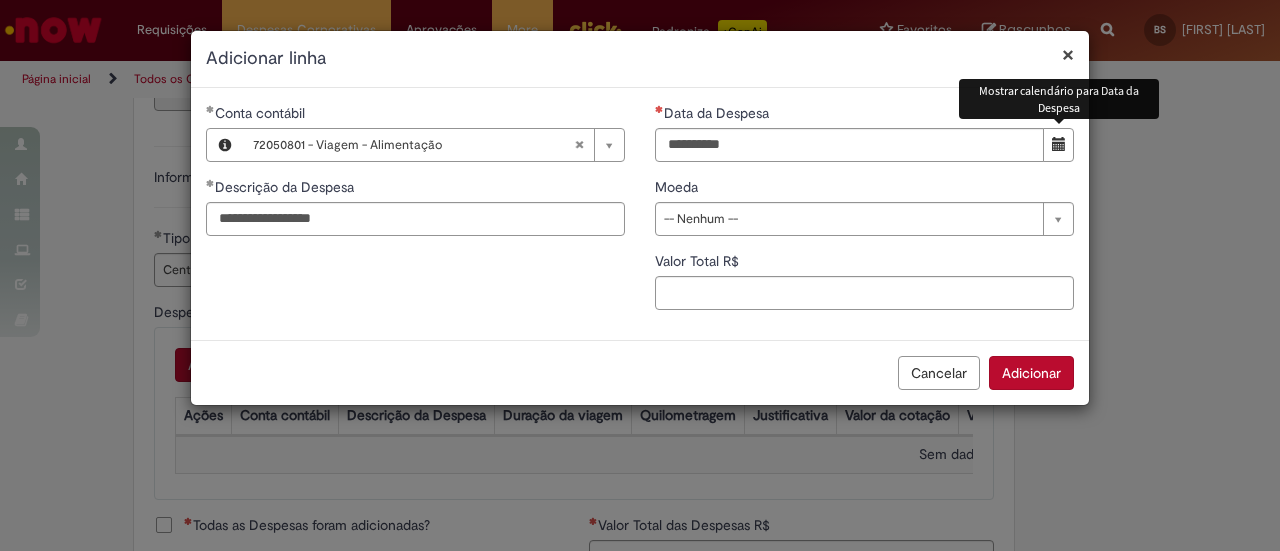 click at bounding box center (1059, 144) 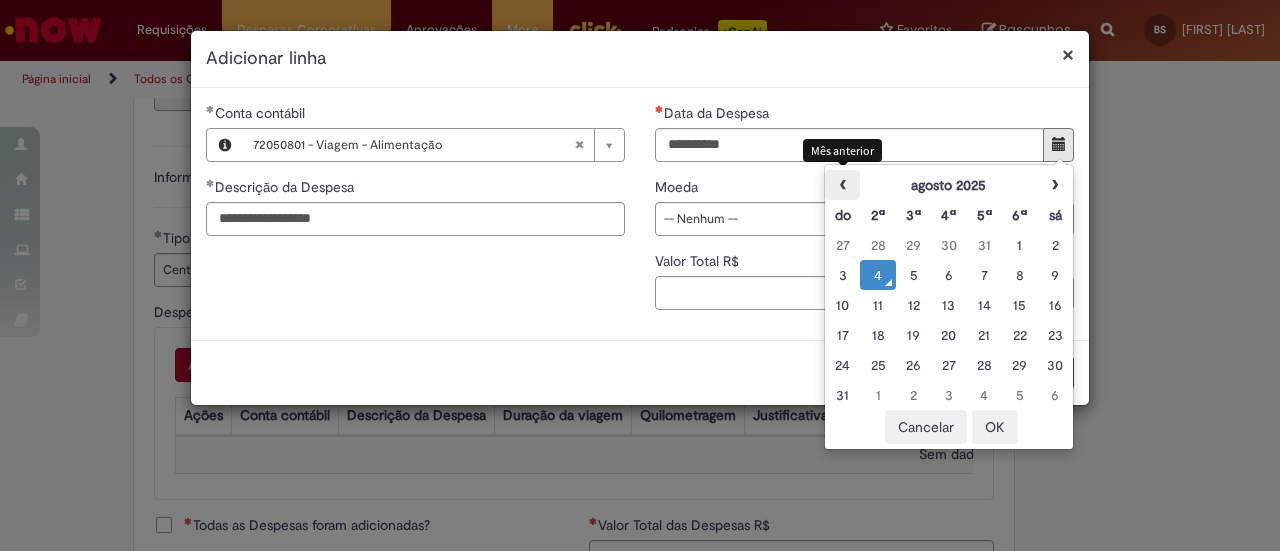 click on "‹" at bounding box center [842, 185] 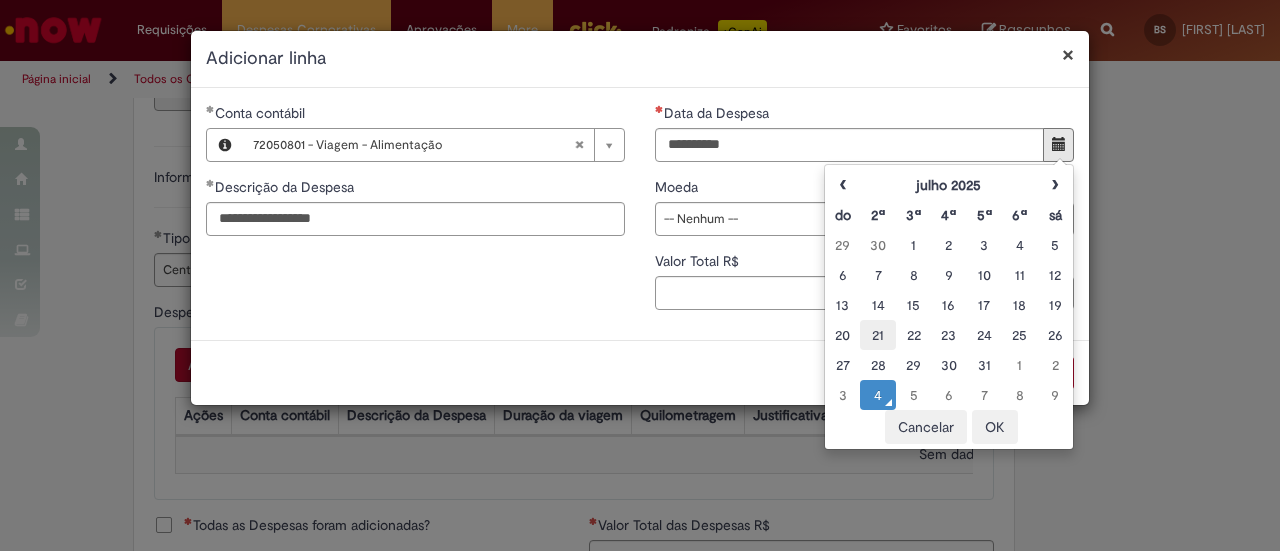 click on "21" at bounding box center [877, 335] 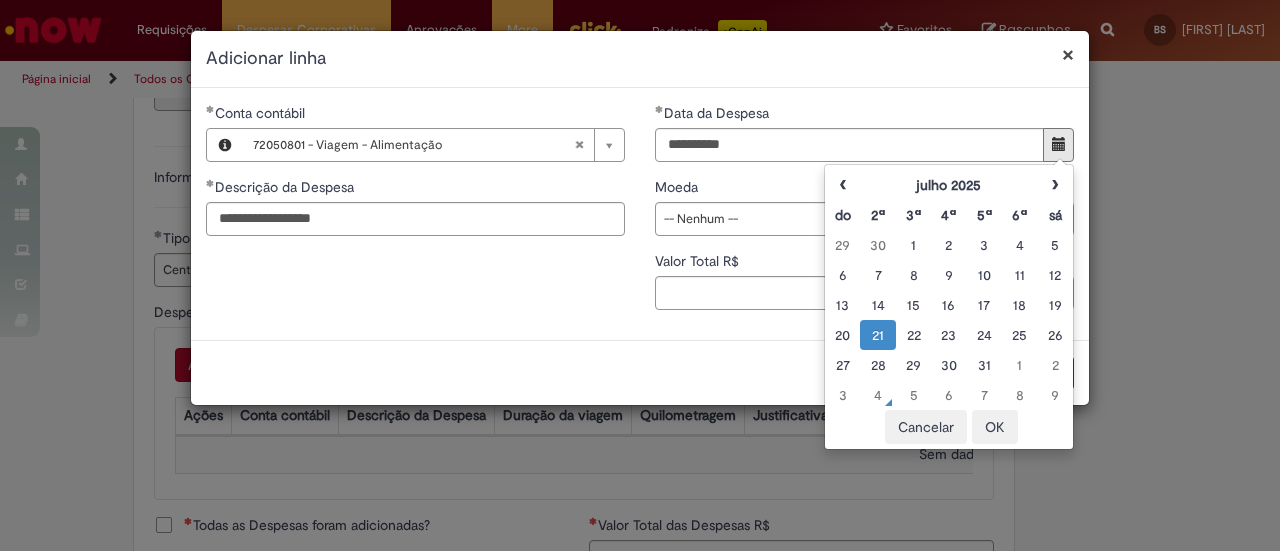 click on "OK" at bounding box center (995, 427) 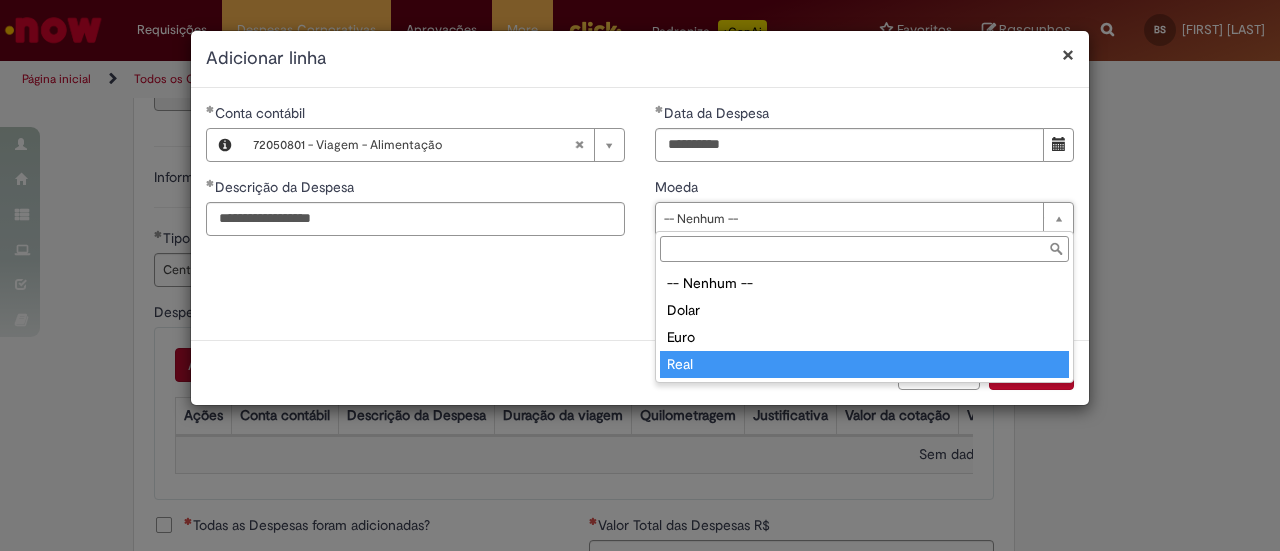 type on "****" 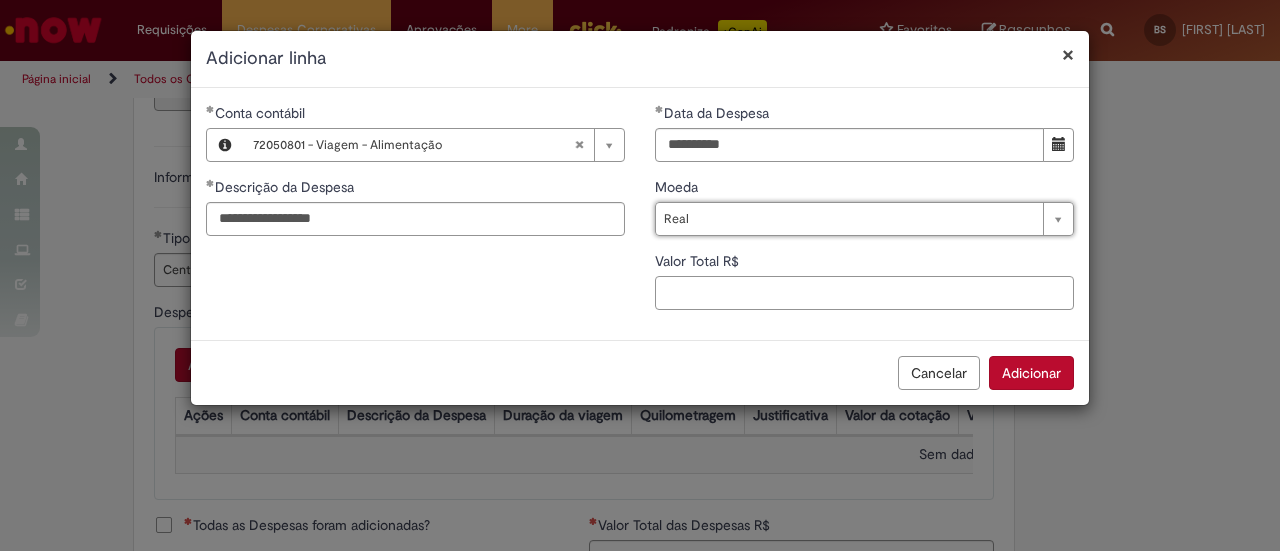 click on "Valor Total R$" at bounding box center [864, 293] 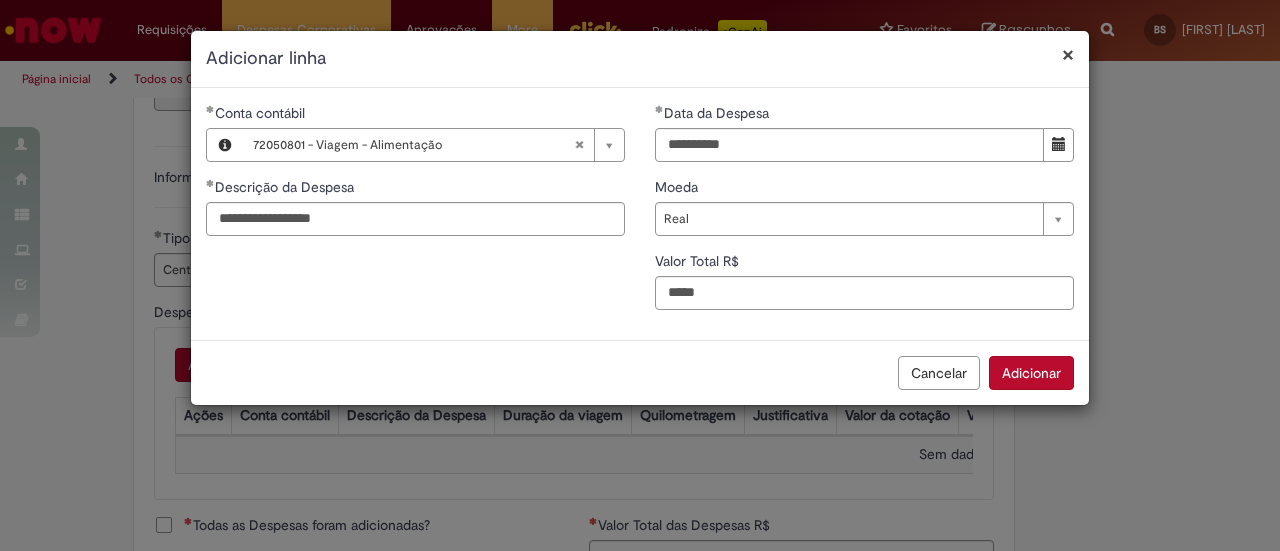 type on "**" 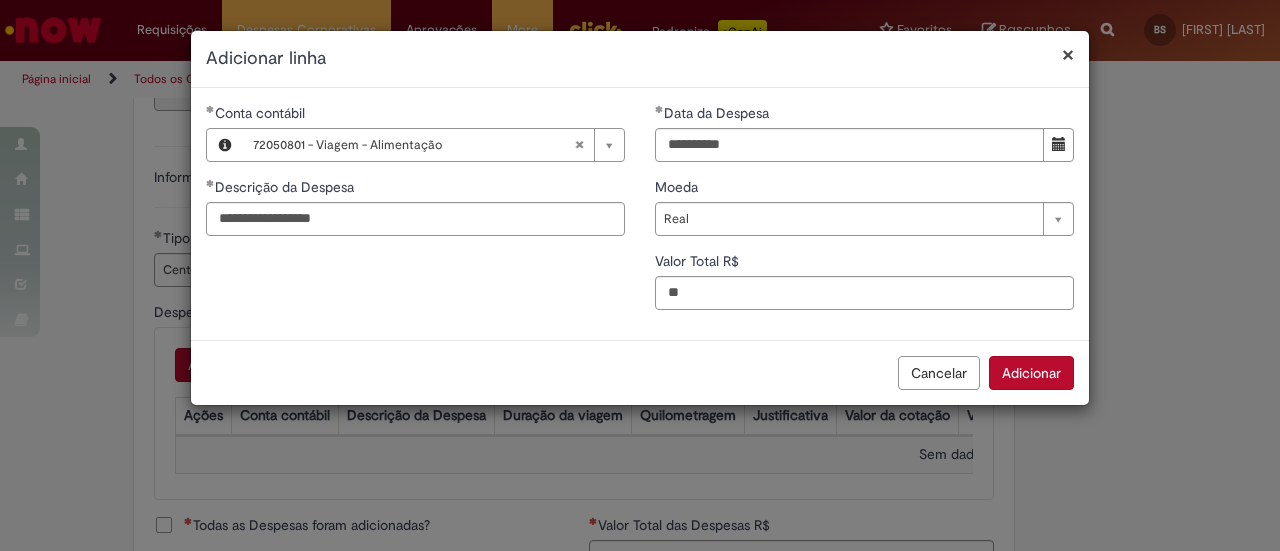 click on "Adicionar" at bounding box center (1031, 373) 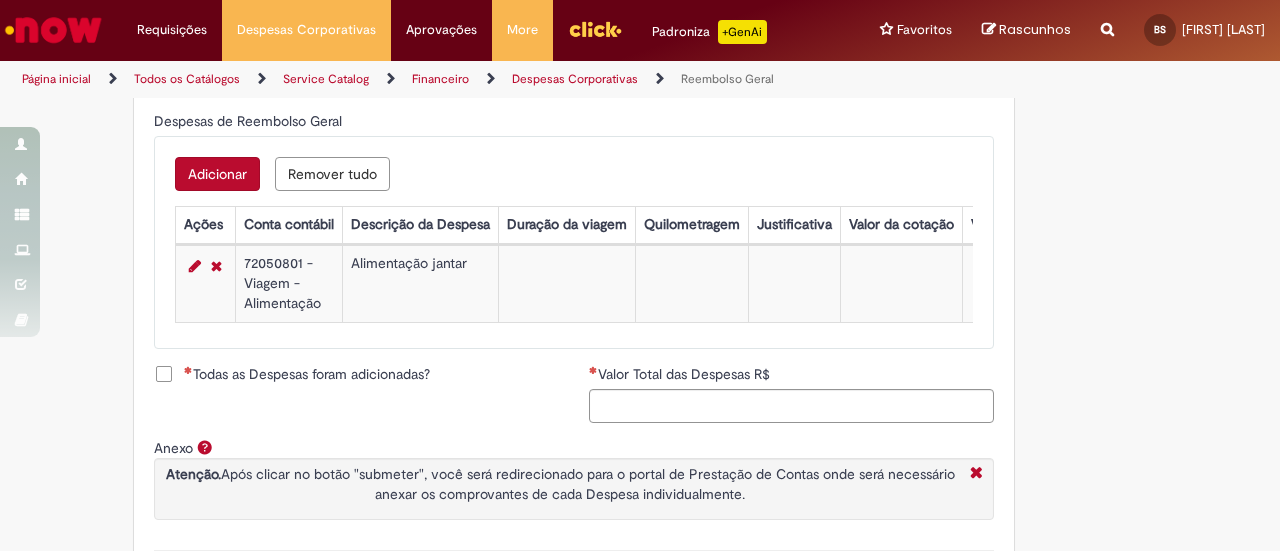 scroll, scrollTop: 977, scrollLeft: 0, axis: vertical 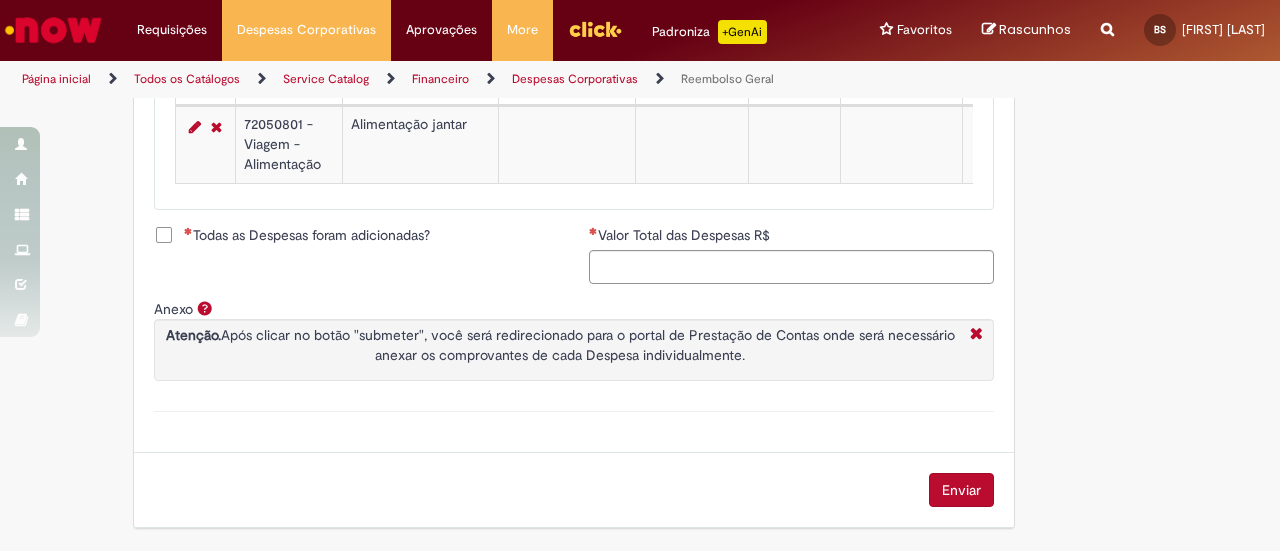 click on "Todas as Despesas foram adicionadas?" at bounding box center [307, 235] 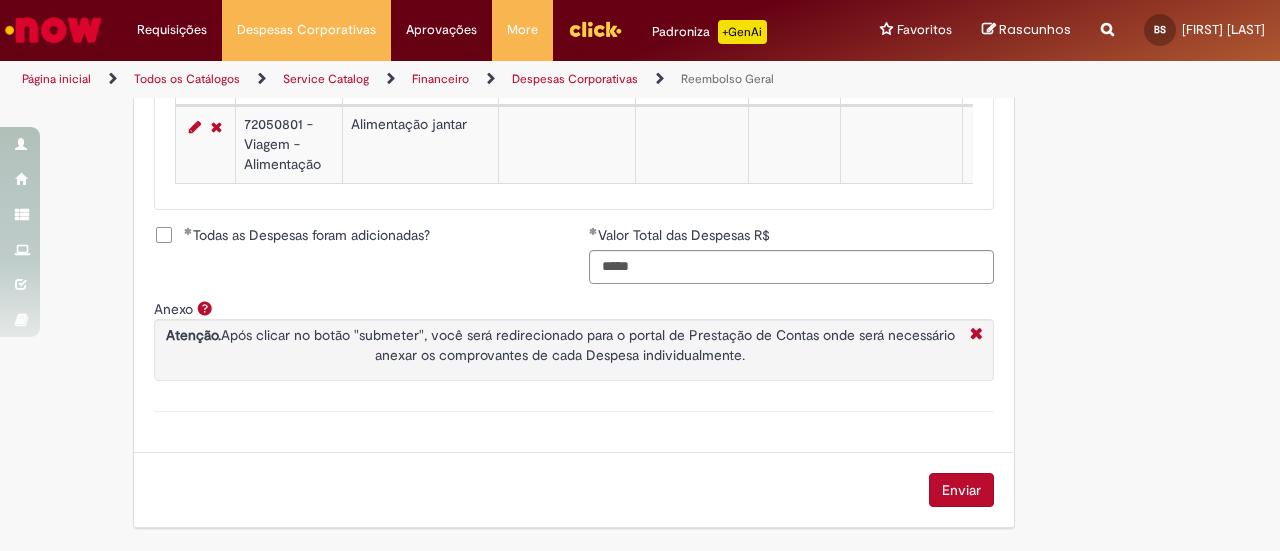 click on "Enviar" at bounding box center [961, 490] 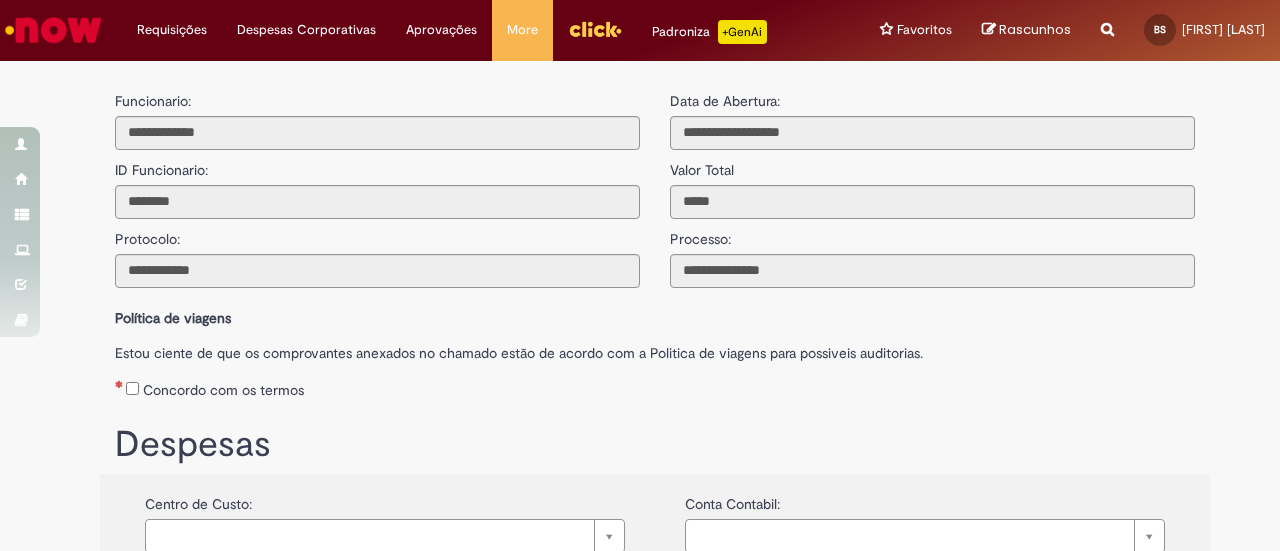 scroll, scrollTop: 0, scrollLeft: 0, axis: both 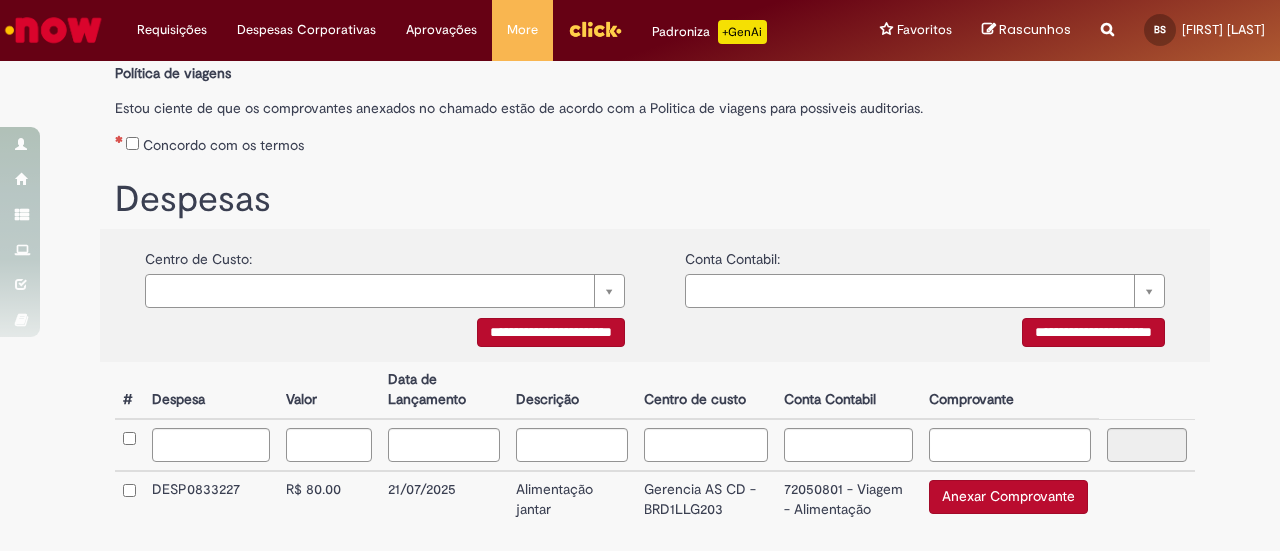 click on "Anexar Comprovante" at bounding box center (1008, 497) 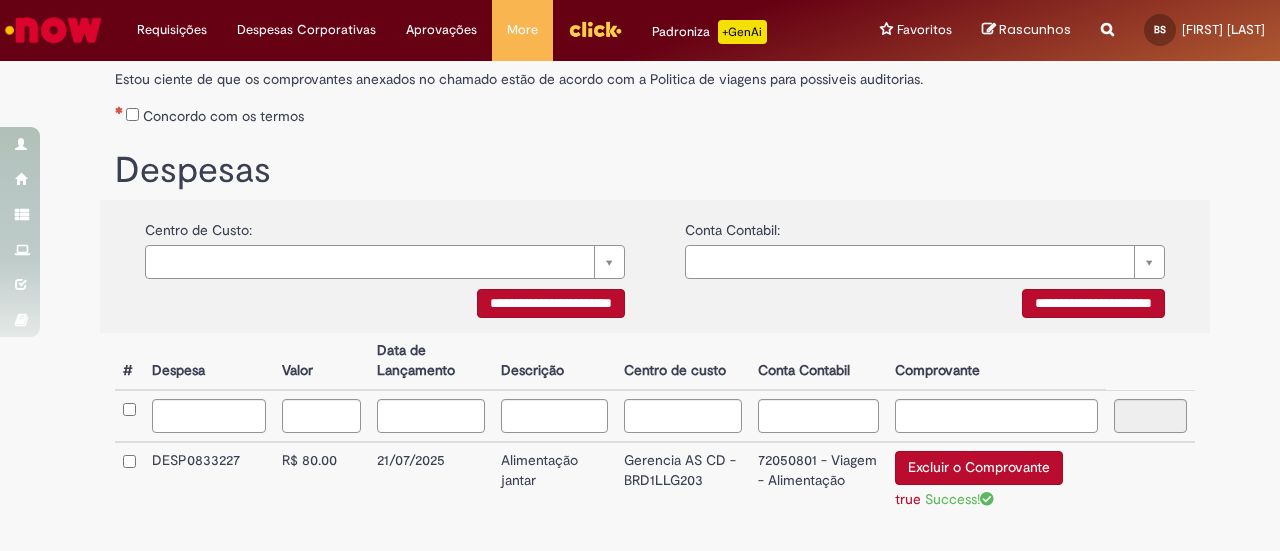 scroll, scrollTop: 431, scrollLeft: 0, axis: vertical 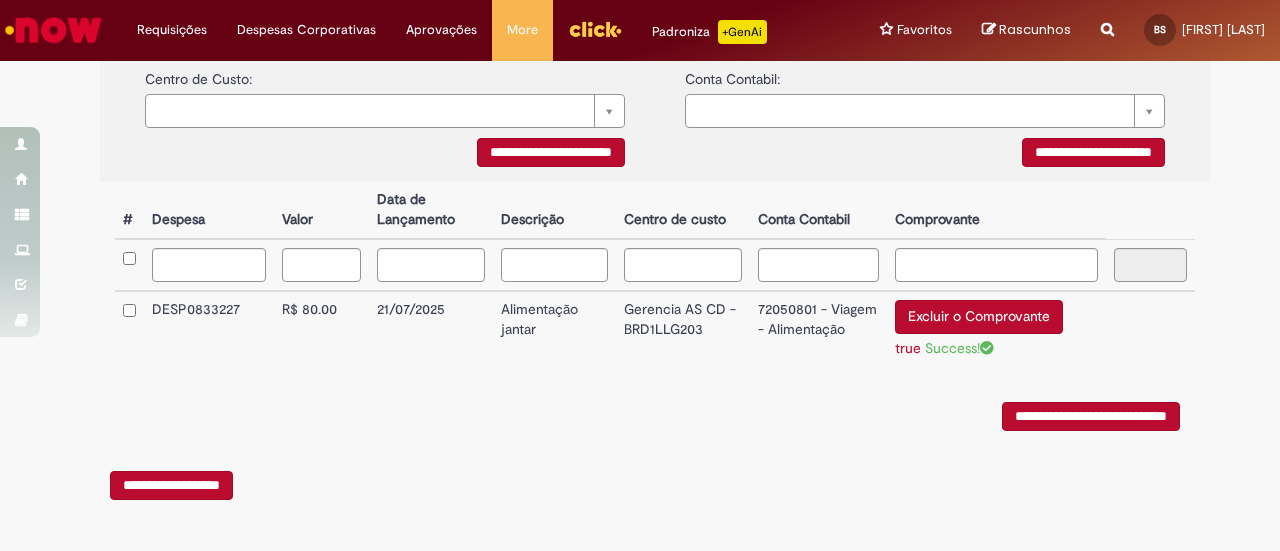 click on "**********" at bounding box center (1091, 416) 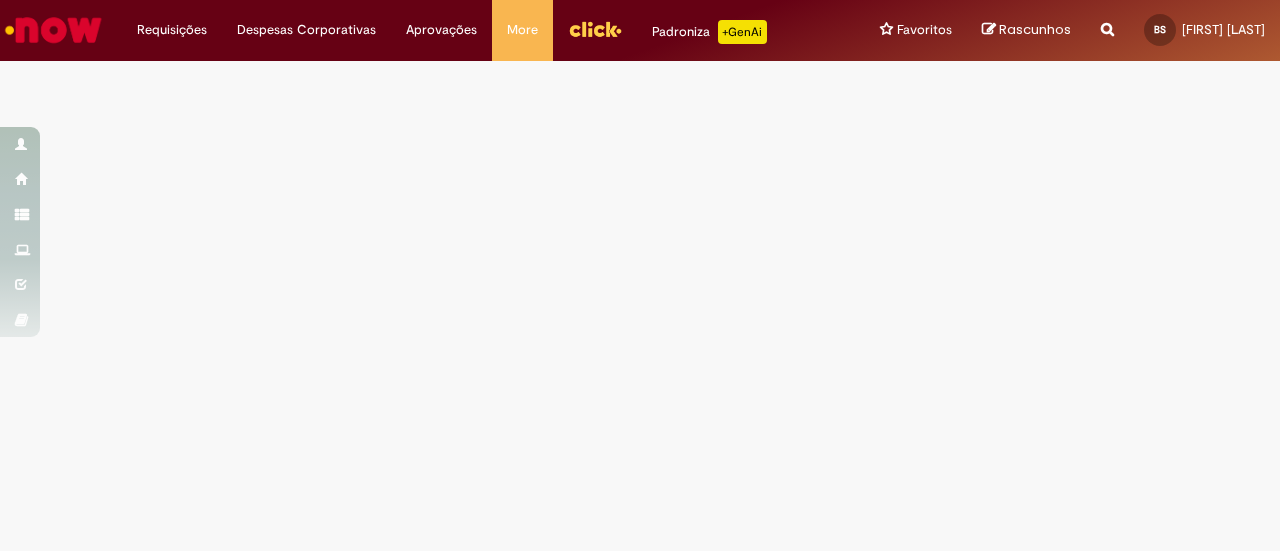 scroll, scrollTop: 0, scrollLeft: 0, axis: both 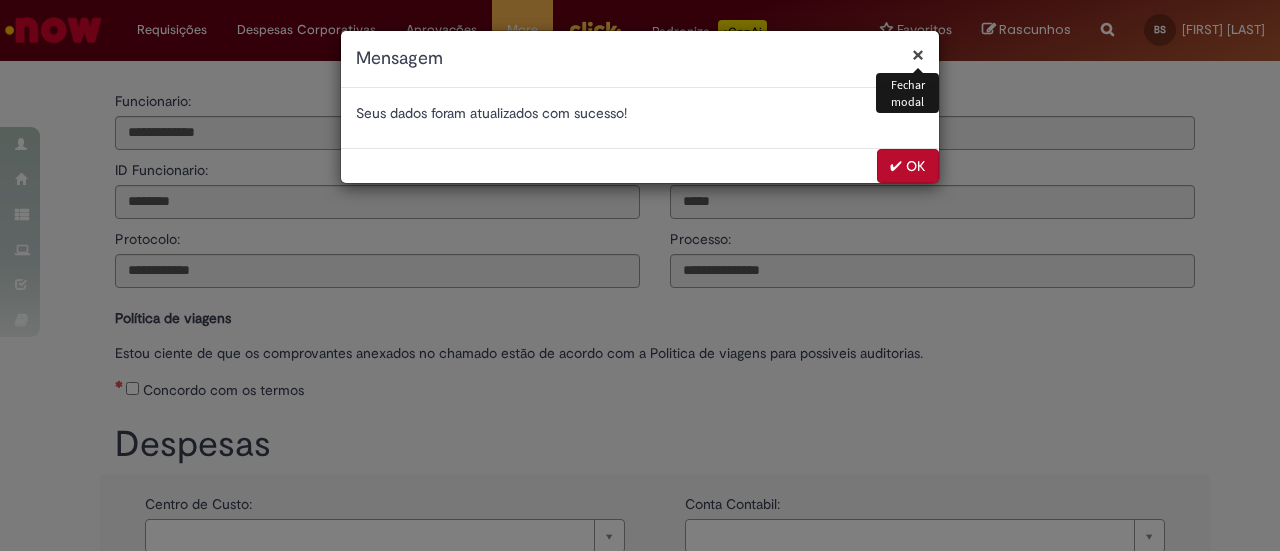 click on "✔ OK" at bounding box center (908, 166) 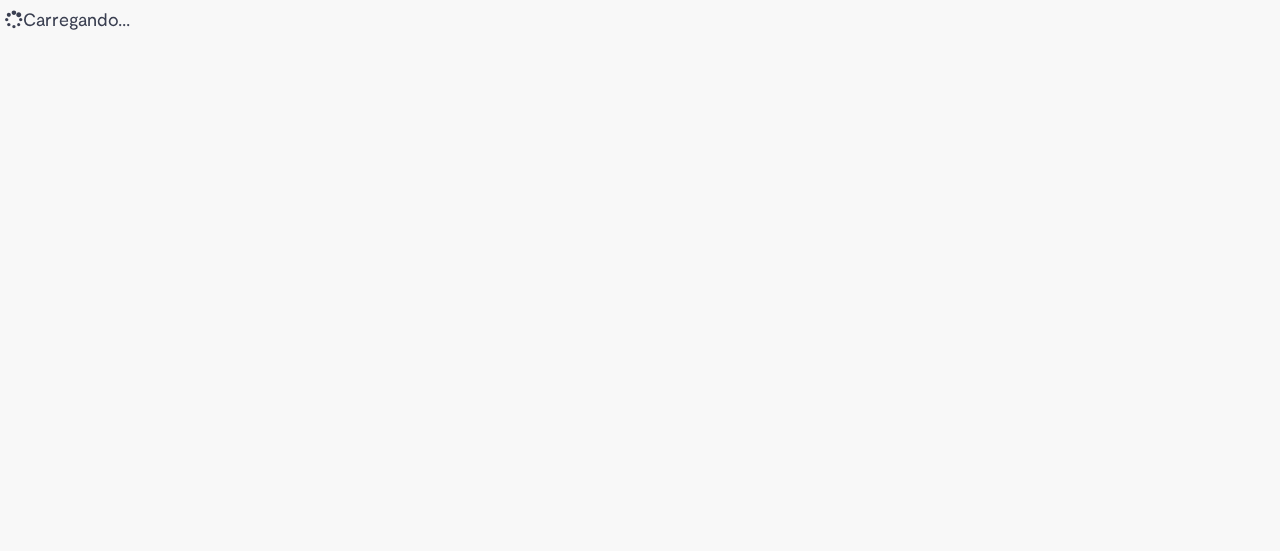 scroll, scrollTop: 0, scrollLeft: 0, axis: both 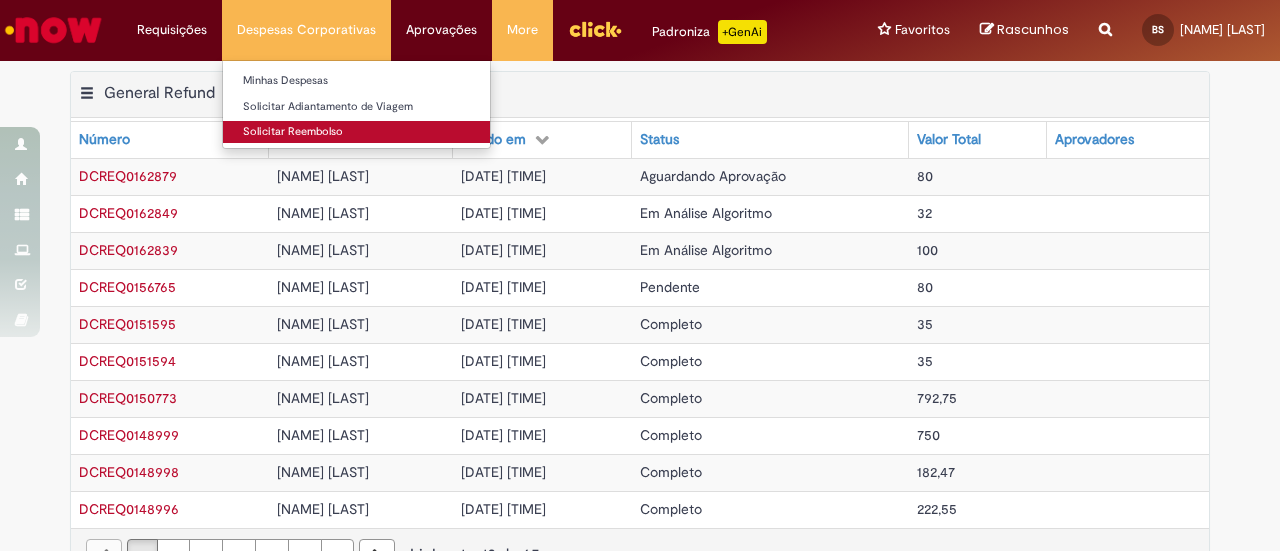 click on "Solicitar Reembolso" at bounding box center (356, 132) 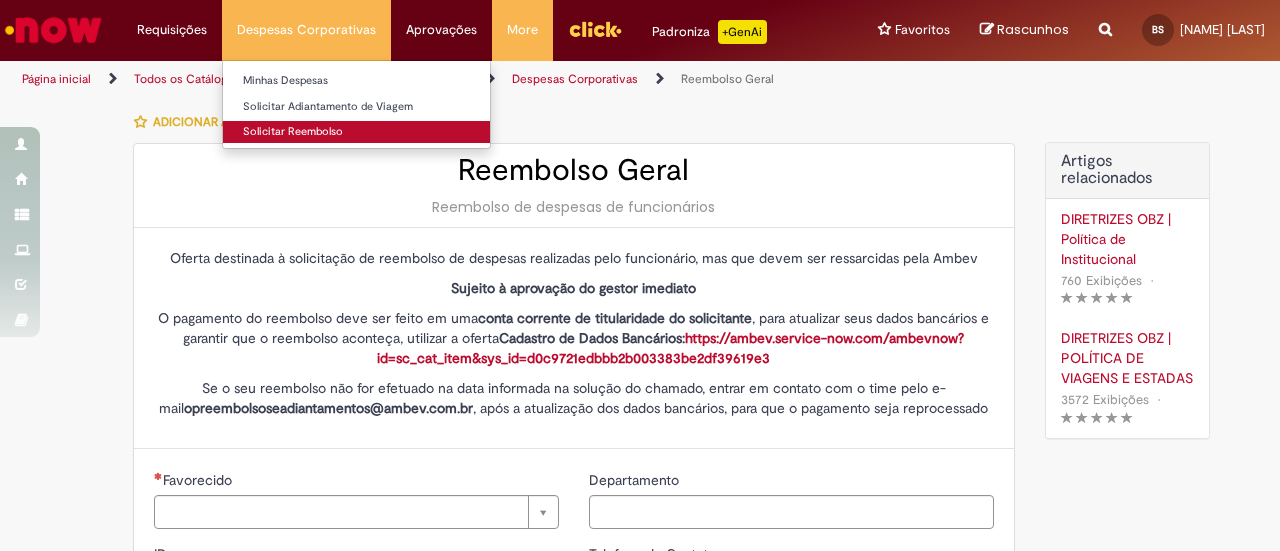 type on "********" 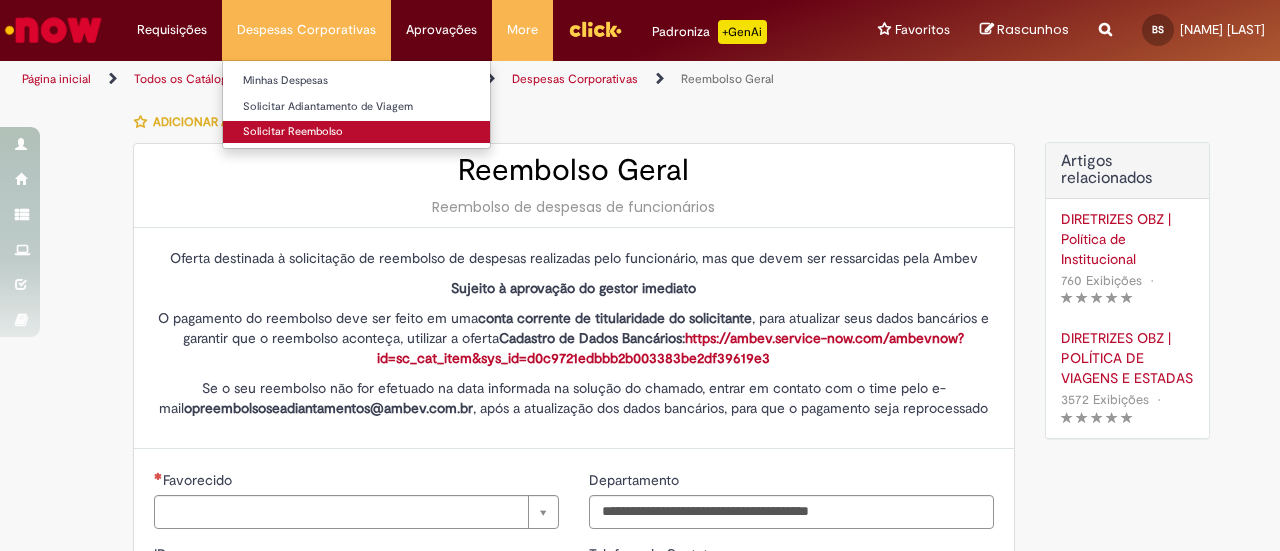 type on "**********" 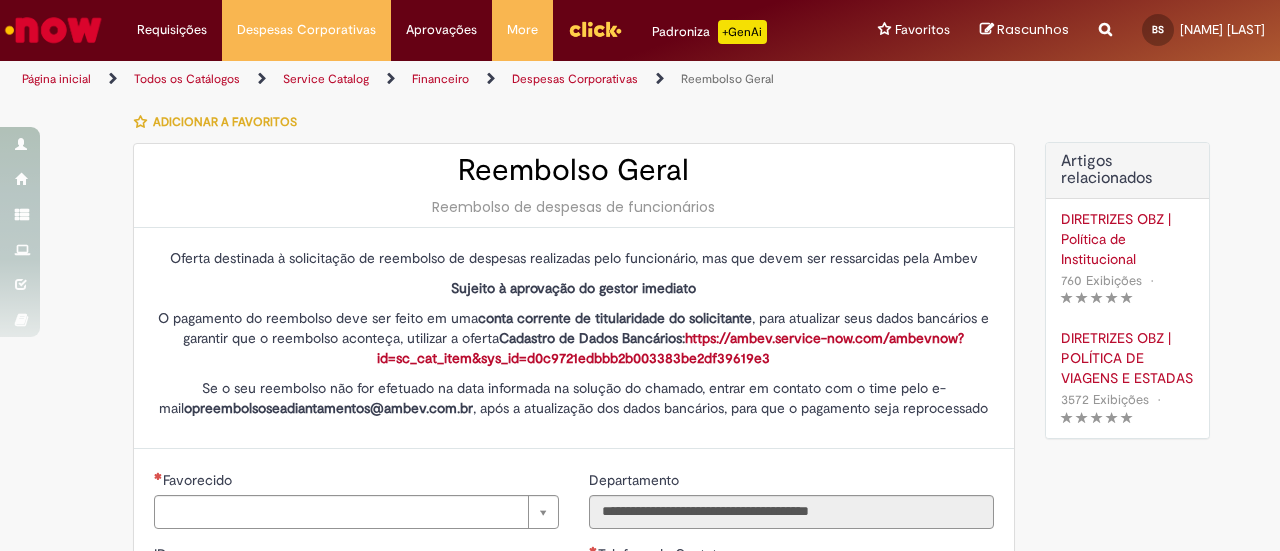 type on "**********" 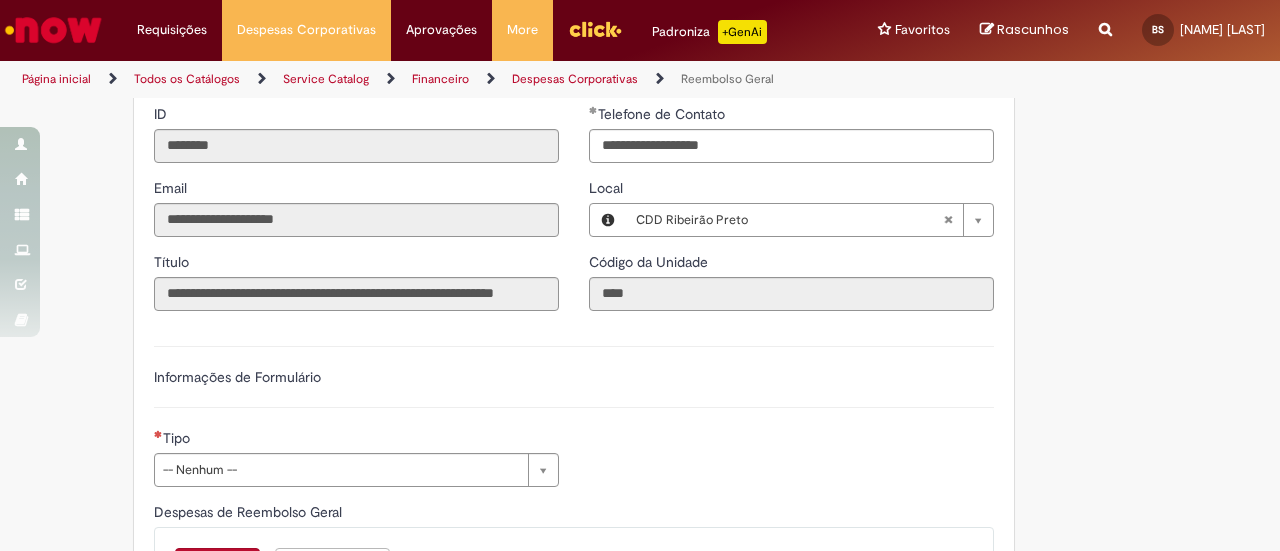 scroll, scrollTop: 443, scrollLeft: 0, axis: vertical 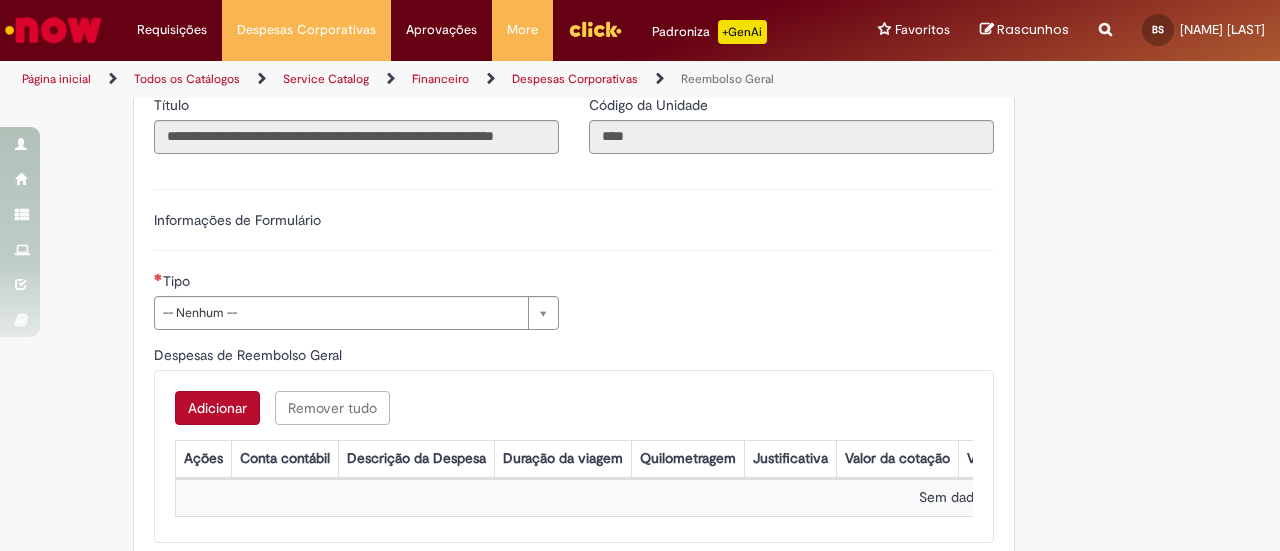 click on "Tire dúvidas com LupiAssist    +GenAI
Oi! Eu sou LupiAssist, uma Inteligência Artificial Generativa em constante aprendizado   Meu conteúdo é monitorado para trazer uma melhor experiência
Dúvidas comuns:
Só mais um instante, estou consultando nossas bases de conhecimento  e escrevendo a melhor resposta pra você!
Title
Lorem ipsum dolor sit amet    Fazer uma nova pergunta
Gerei esta resposta utilizando IA Generativa em conjunto com os nossos padrões. Em caso de divergência, os documentos oficiais prevalecerão.
Saiba mais em:
Ou ligue para:
E aí, te ajudei?
Sim, obrigado!" at bounding box center [640, 193] 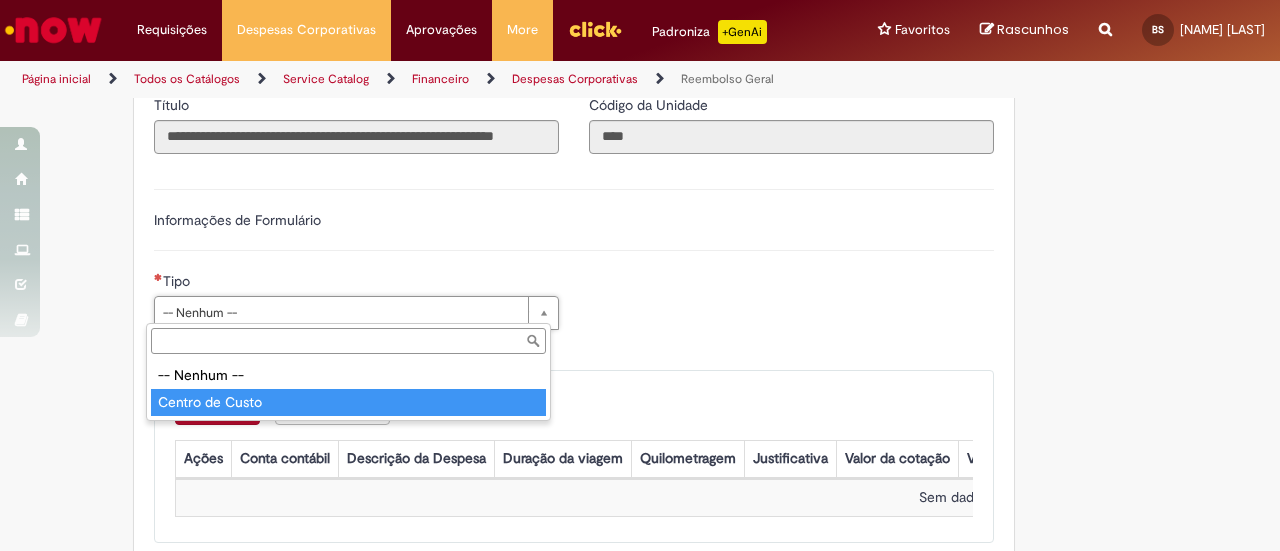 type on "**********" 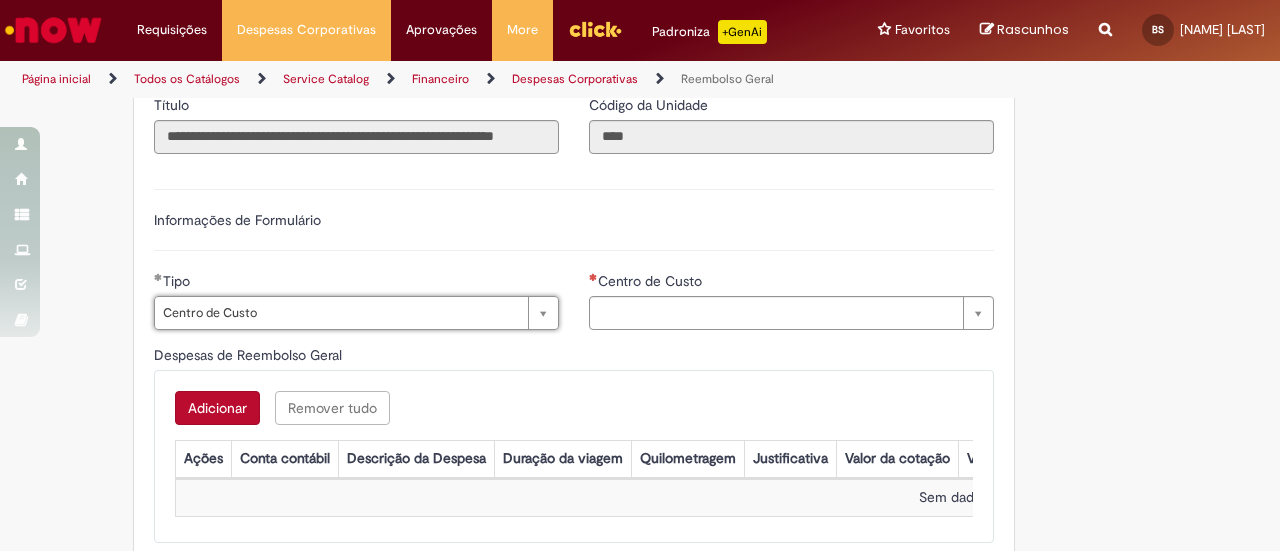 type on "**********" 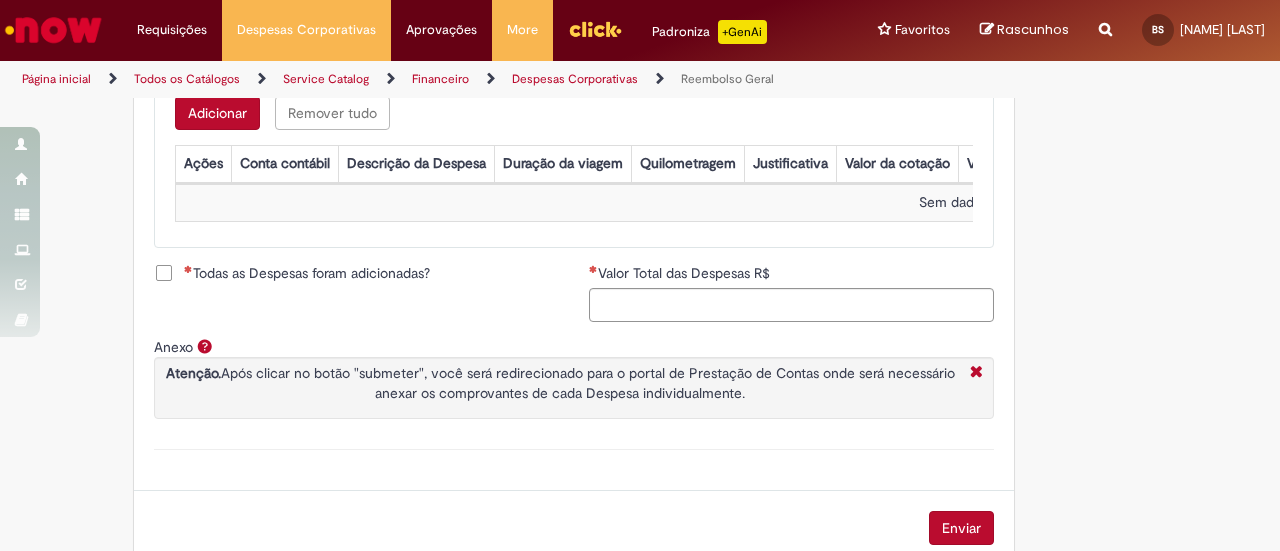 scroll, scrollTop: 898, scrollLeft: 0, axis: vertical 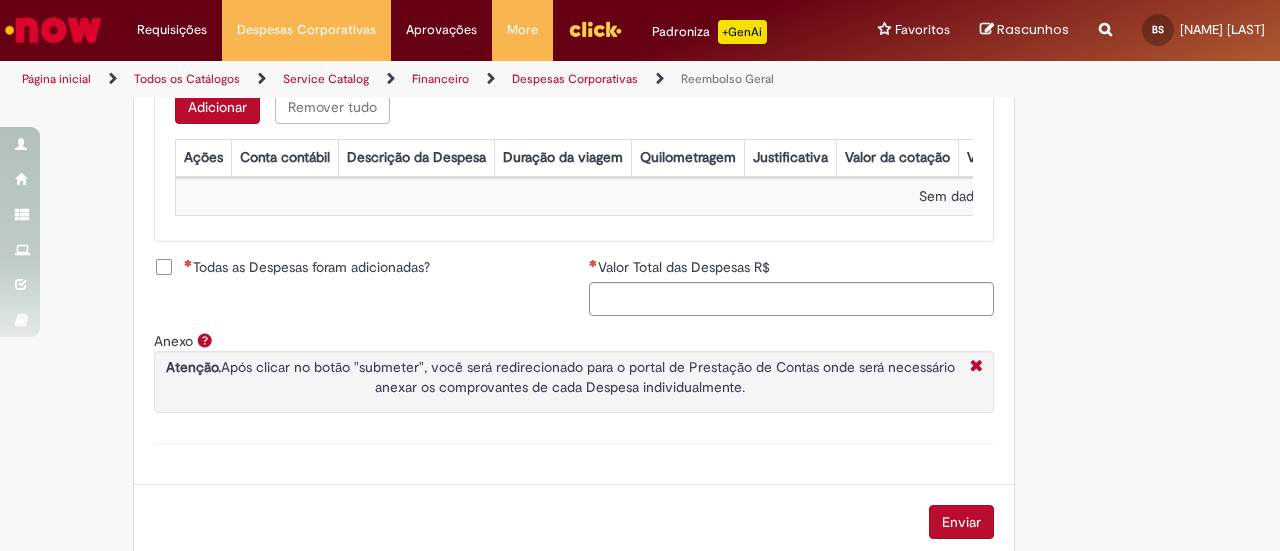 click on "Adicionar" at bounding box center (217, 107) 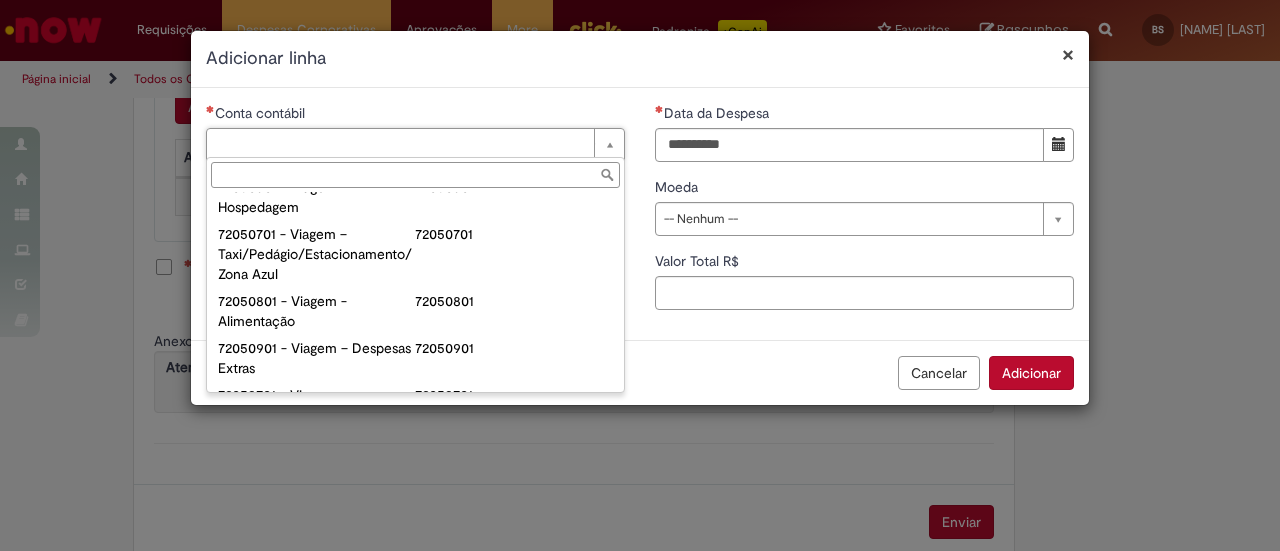 scroll, scrollTop: 1144, scrollLeft: 0, axis: vertical 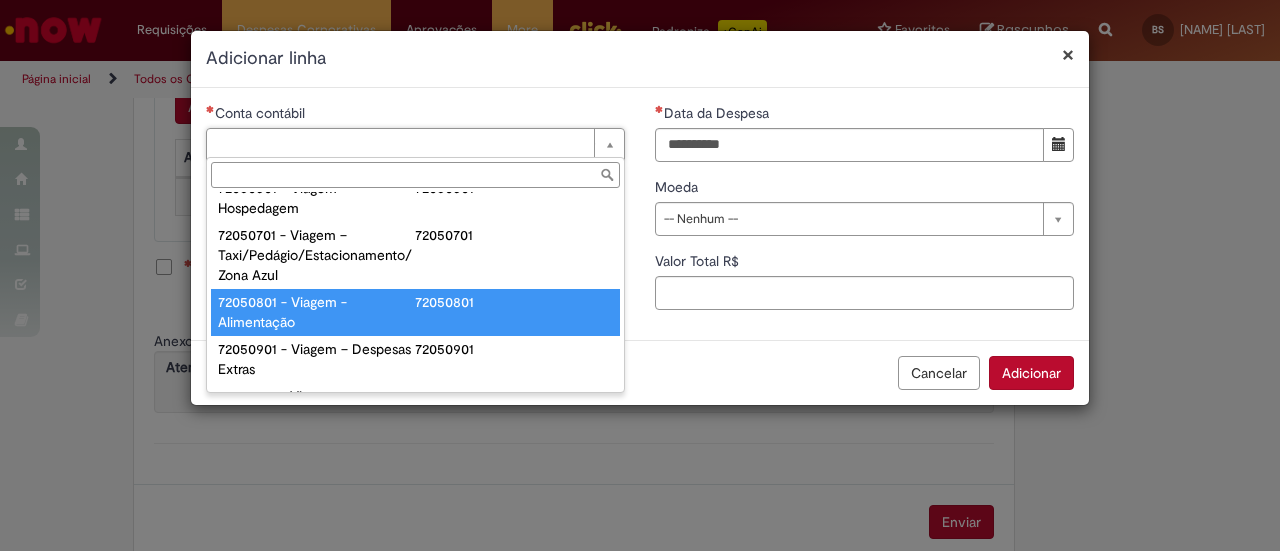 type on "**********" 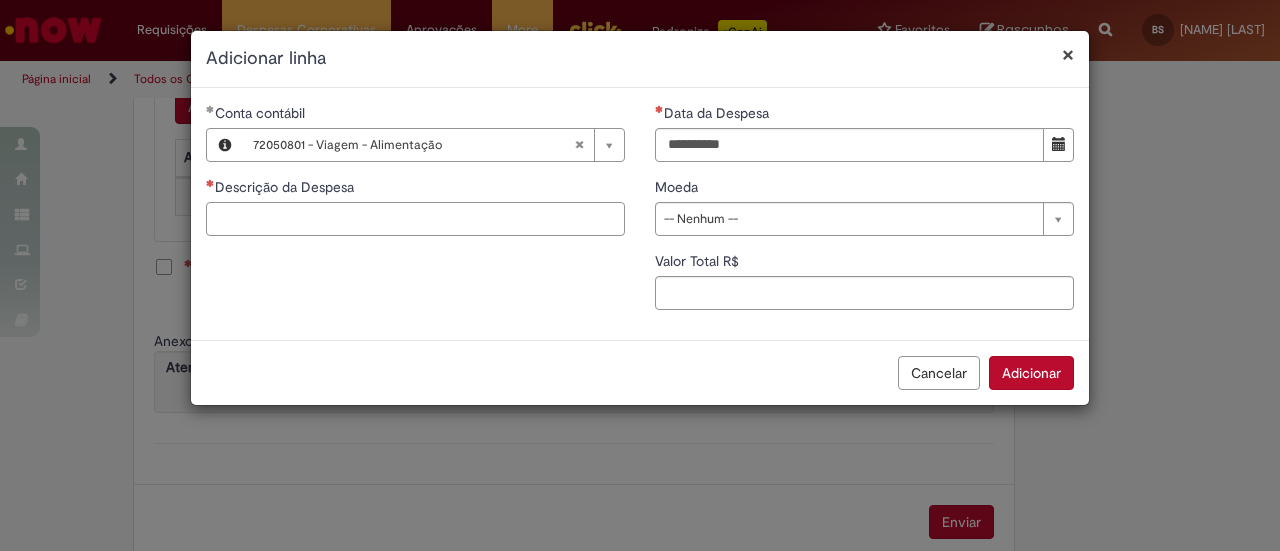 click on "Descrição da Despesa" at bounding box center (415, 219) 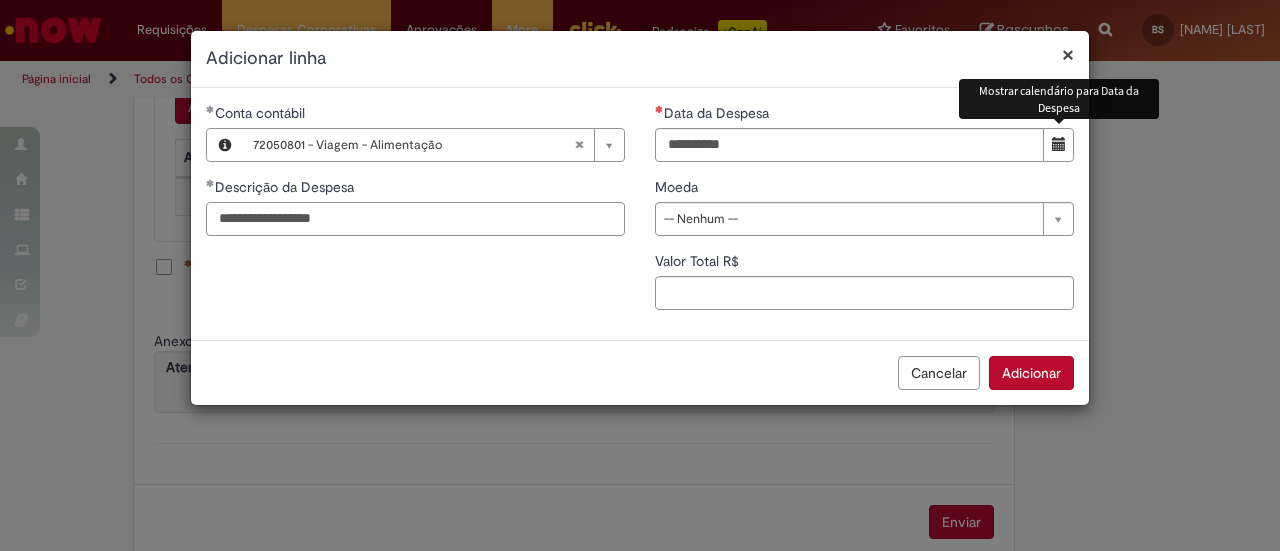 type on "**********" 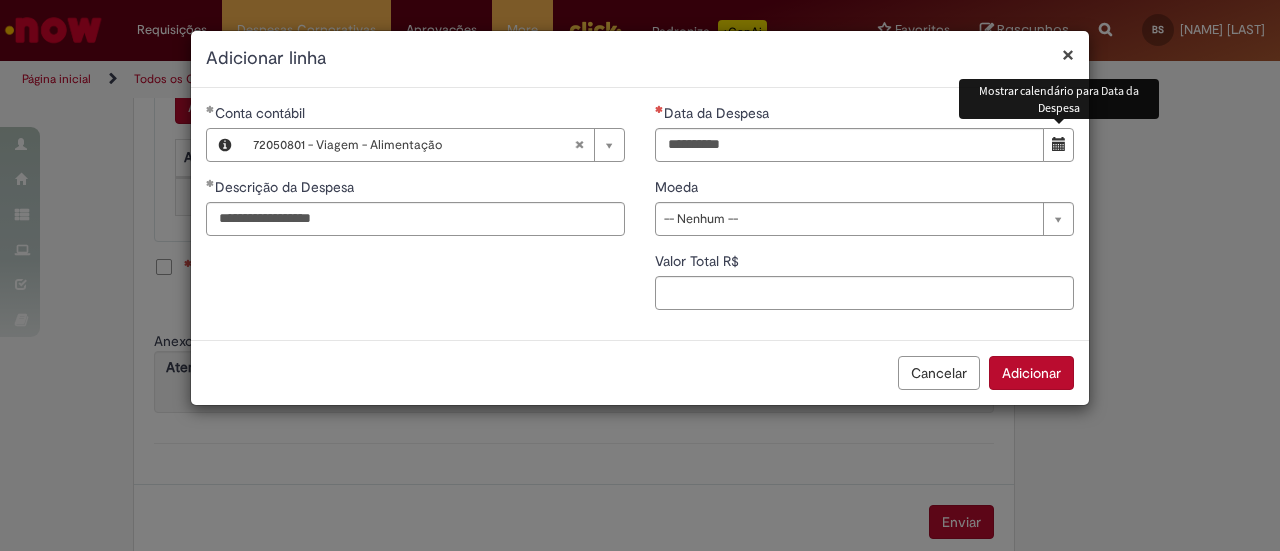 click at bounding box center (1059, 144) 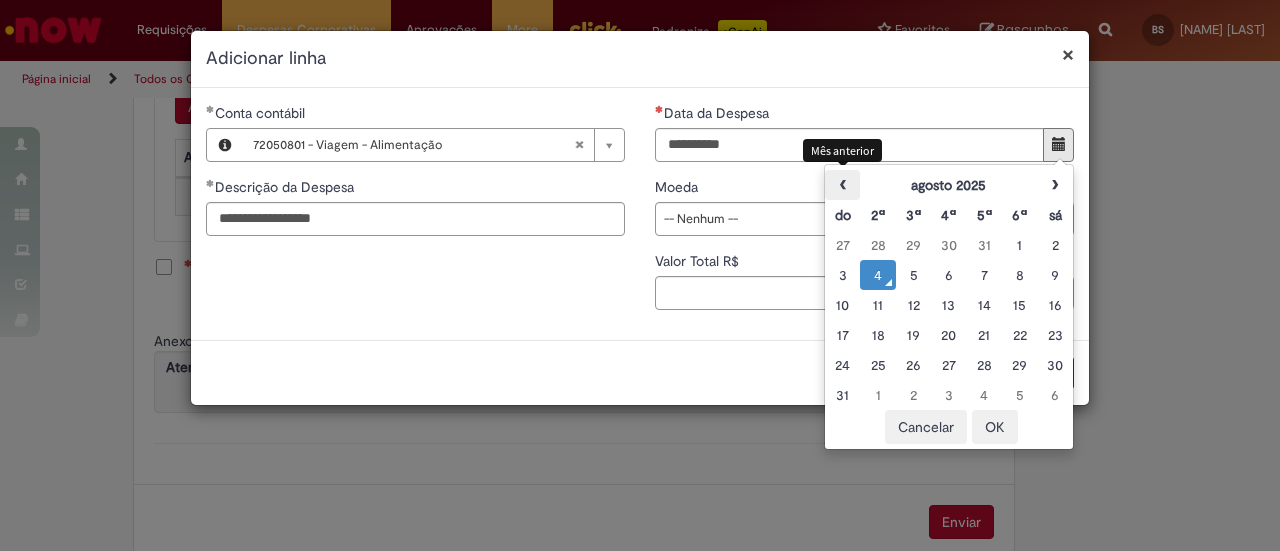 click on "‹" at bounding box center [842, 185] 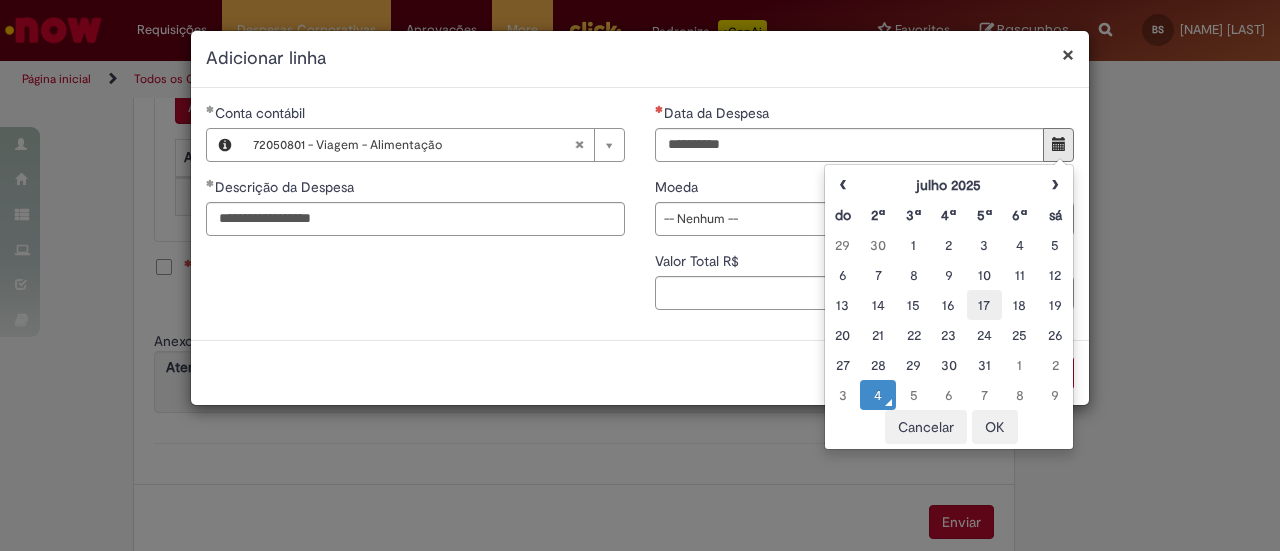 click on "17" at bounding box center [984, 305] 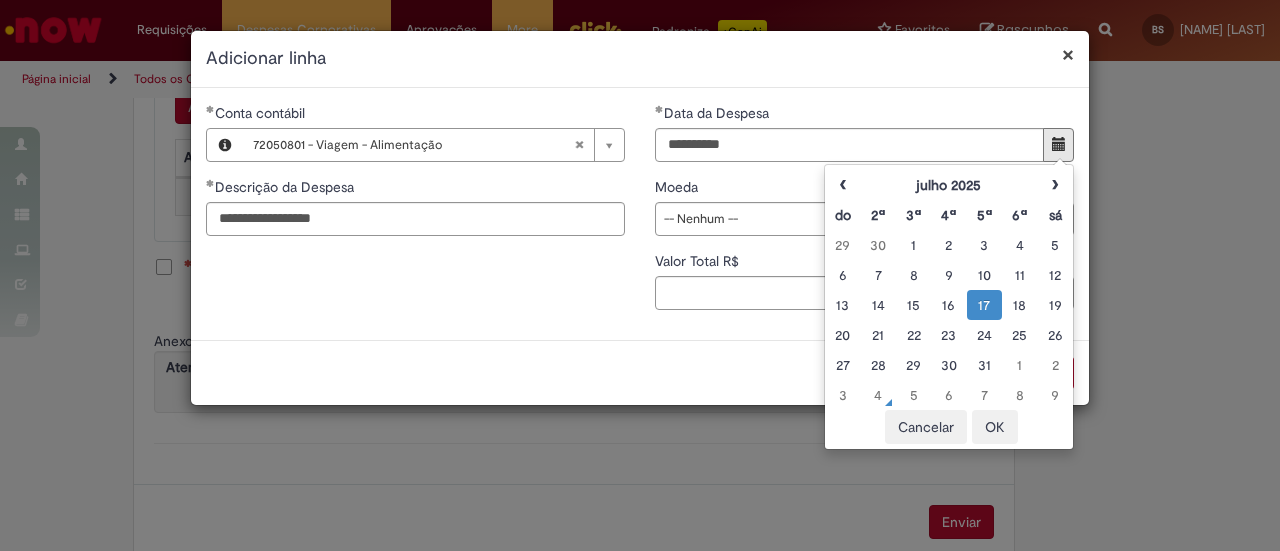 click on "OK" at bounding box center (995, 427) 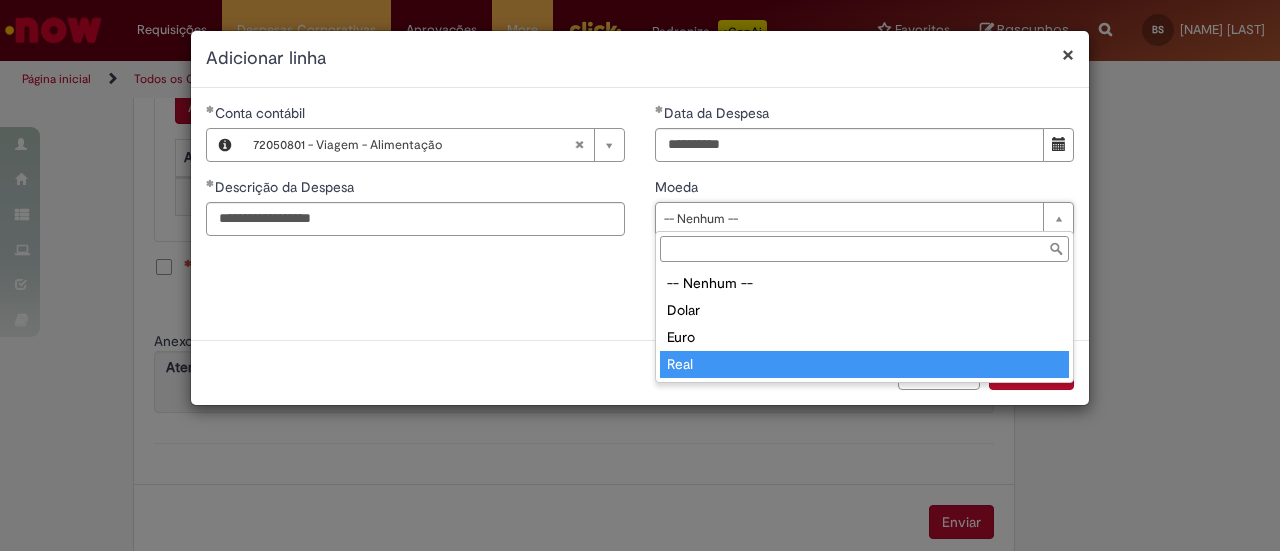 type on "****" 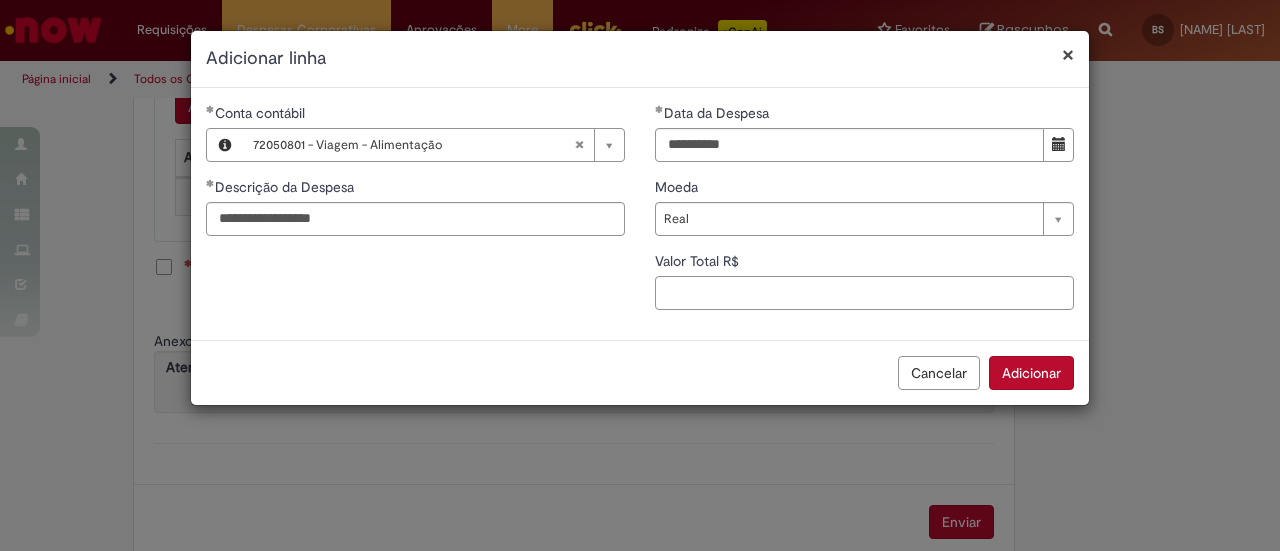 click on "Valor Total R$" at bounding box center [864, 293] 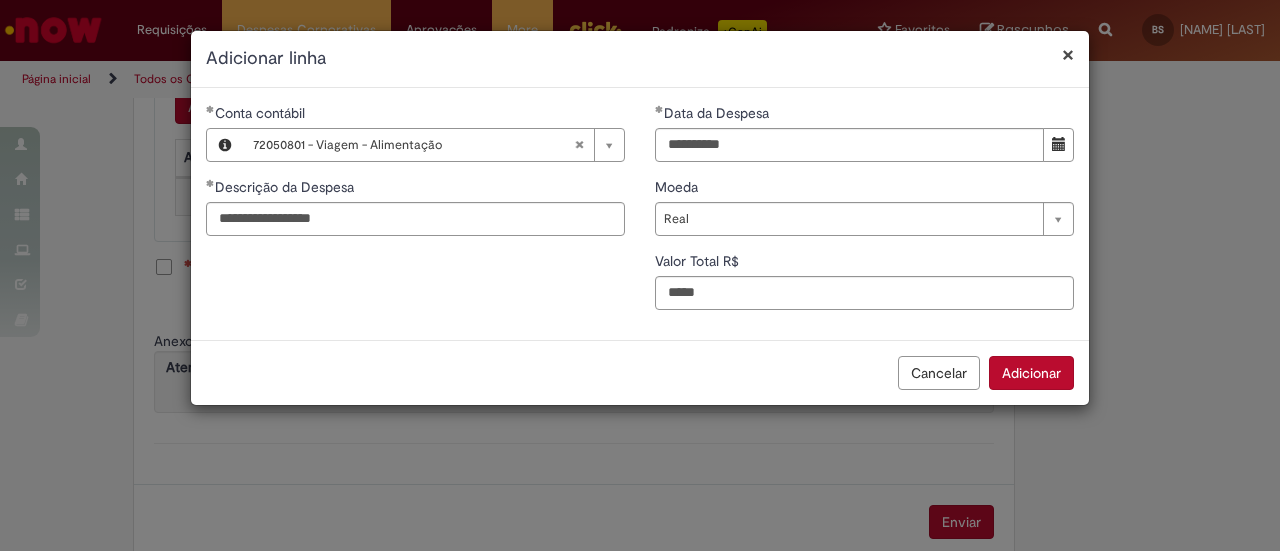 type on "**" 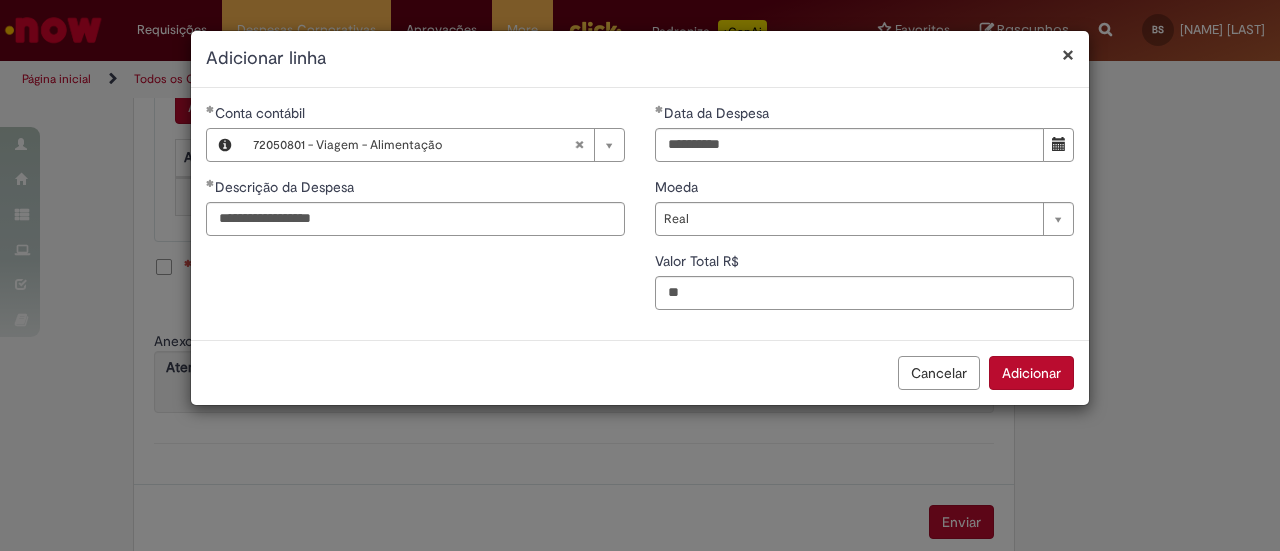 click on "Adicionar" at bounding box center [1031, 373] 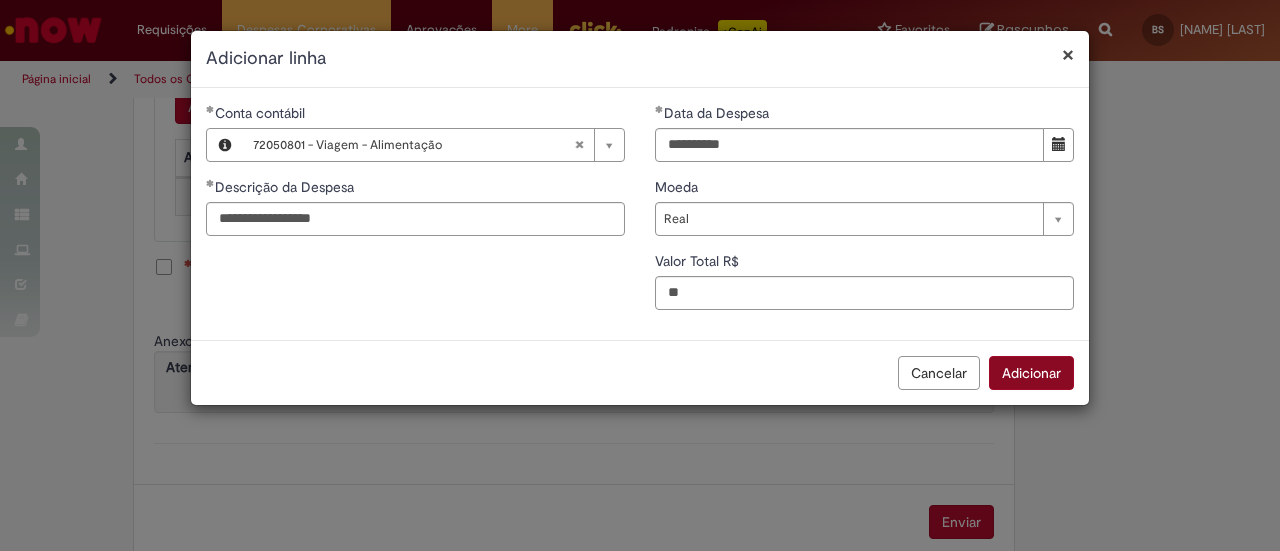 scroll, scrollTop: 887, scrollLeft: 0, axis: vertical 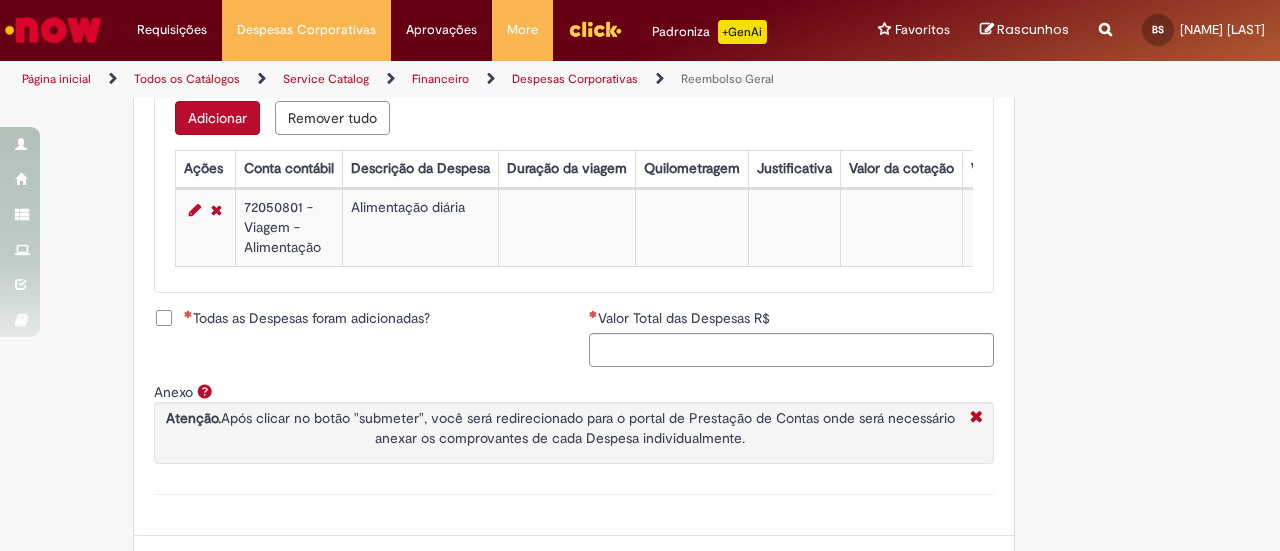 click on "Todas as Despesas foram adicionadas?" at bounding box center (307, 318) 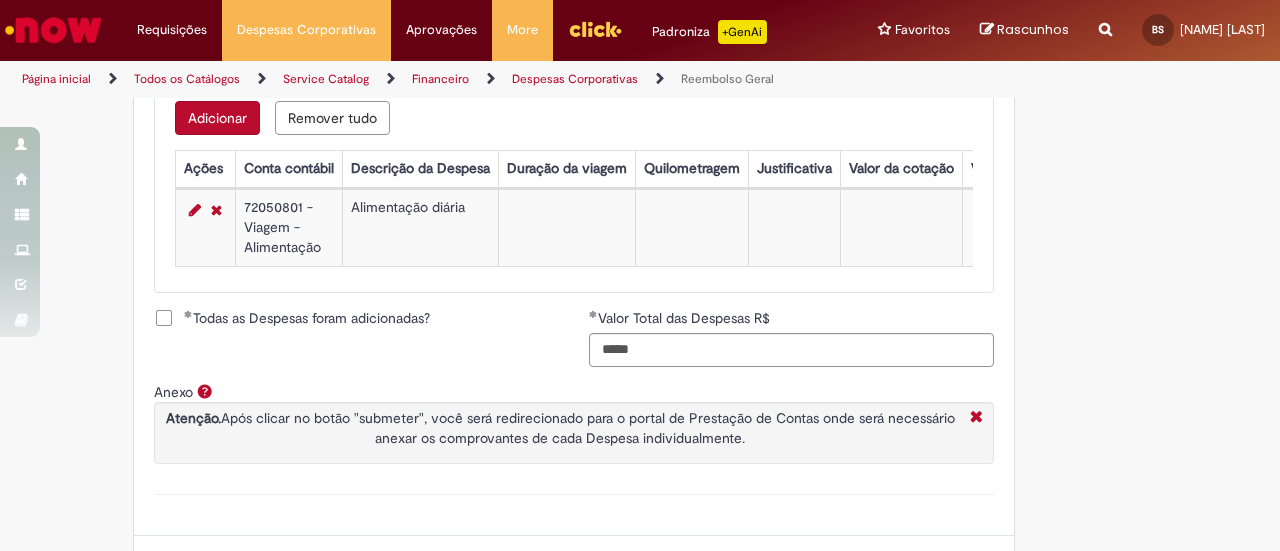 scroll, scrollTop: 931, scrollLeft: 0, axis: vertical 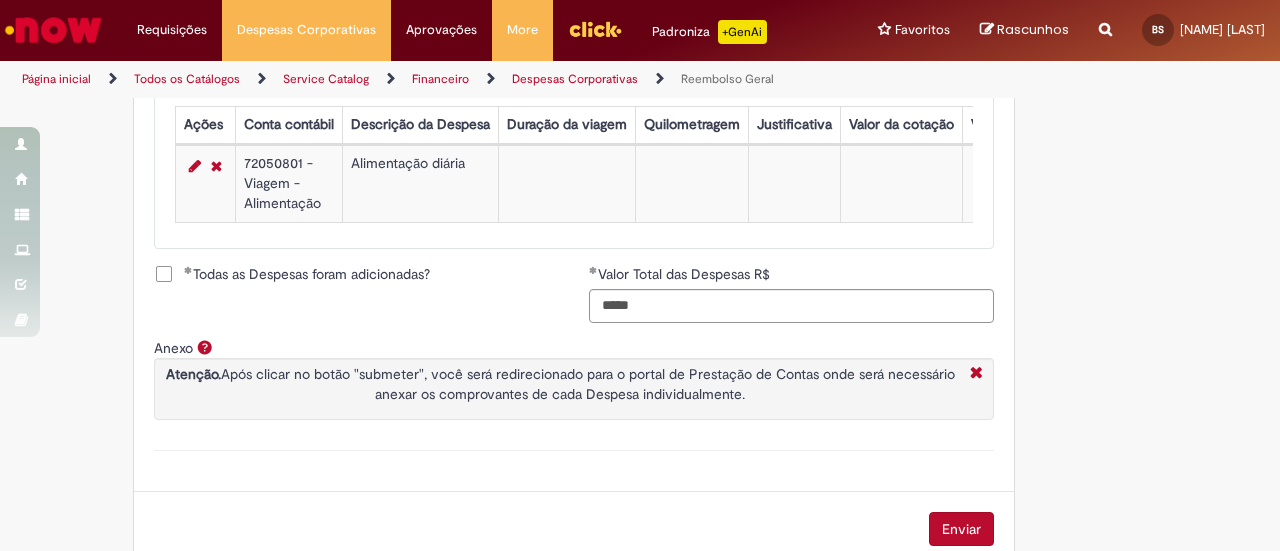 click on "Enviar" at bounding box center (961, 529) 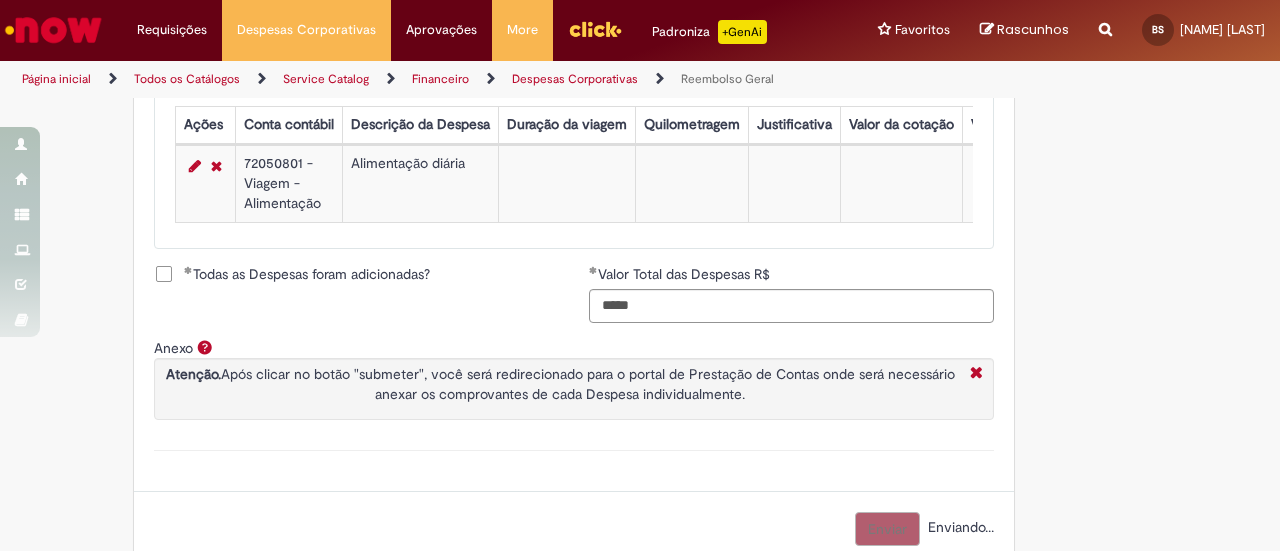 scroll, scrollTop: 934, scrollLeft: 0, axis: vertical 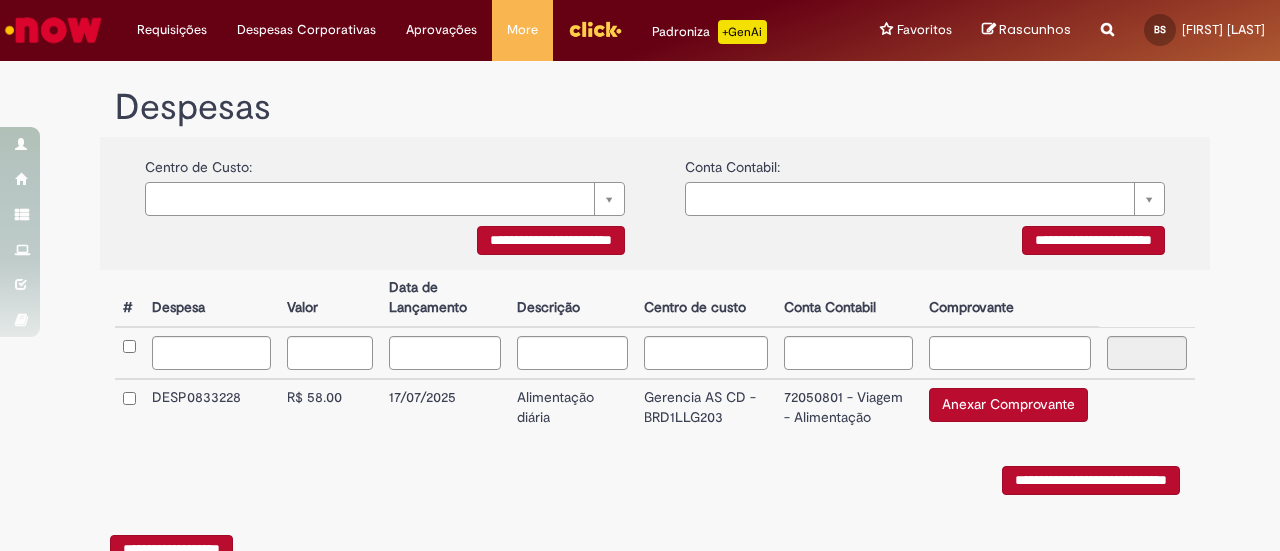 click on "Anexar Comprovante" at bounding box center (1008, 405) 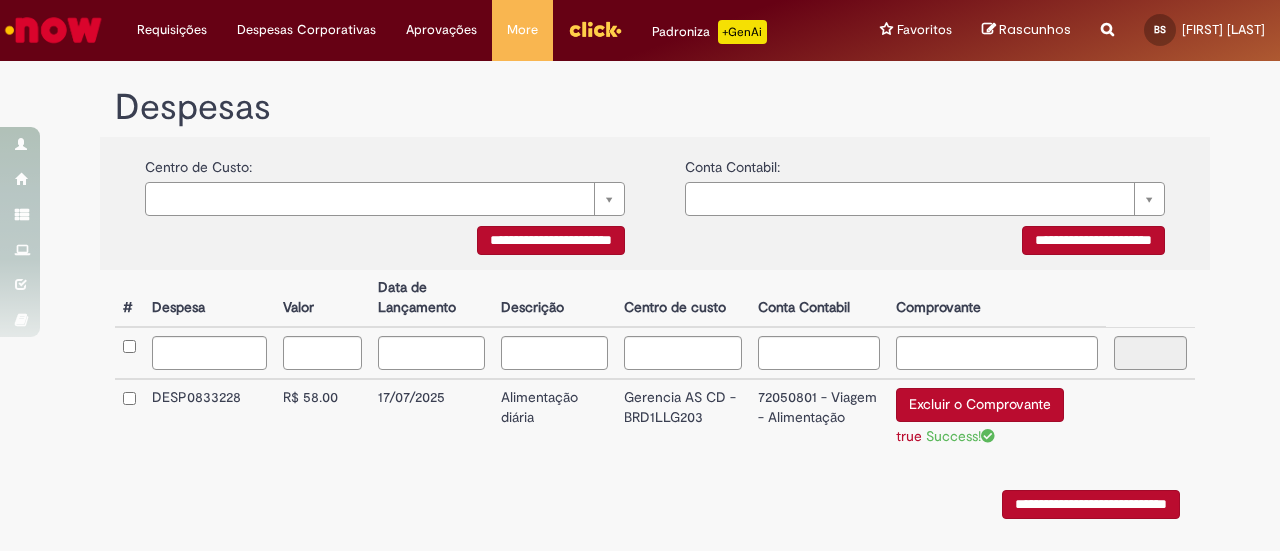 click on "**********" at bounding box center (1091, 504) 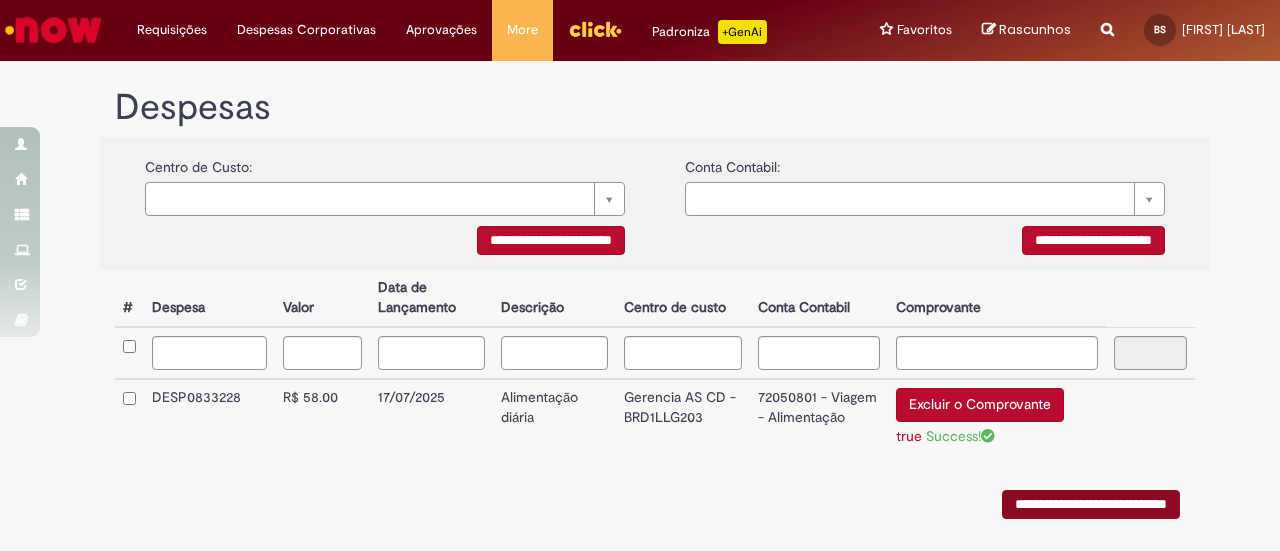 scroll, scrollTop: 0, scrollLeft: 0, axis: both 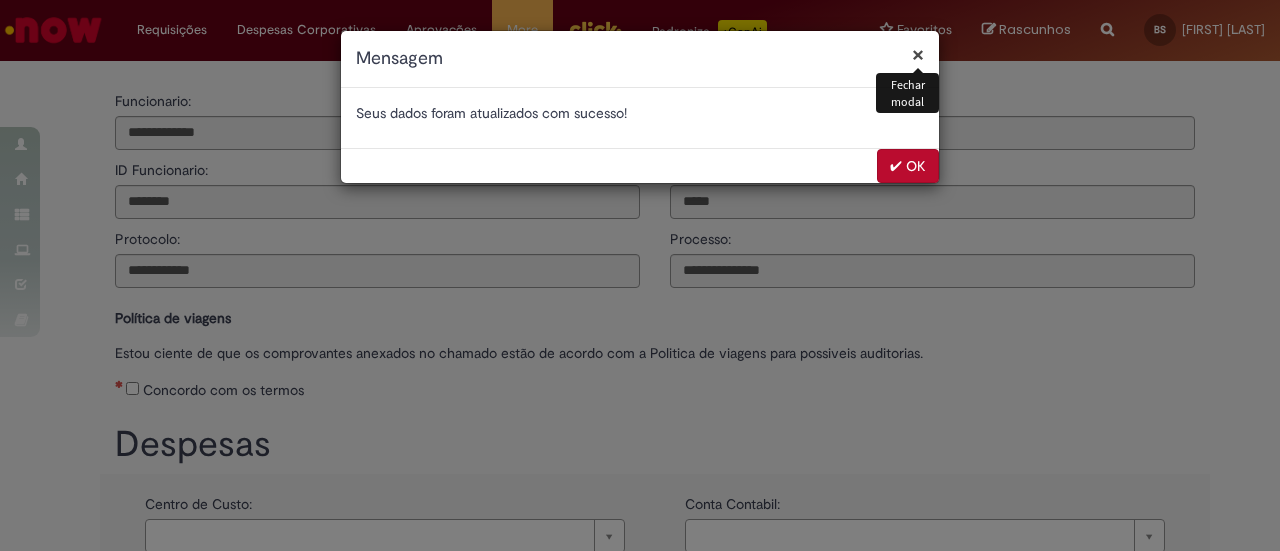 click on "✔ OK" at bounding box center (908, 166) 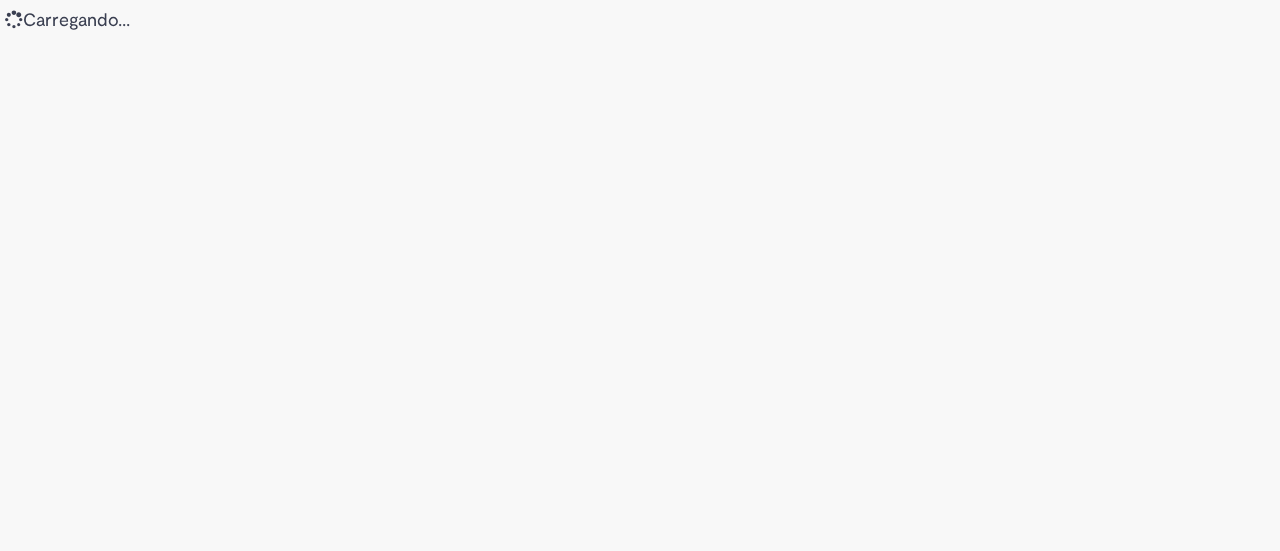 scroll, scrollTop: 0, scrollLeft: 0, axis: both 